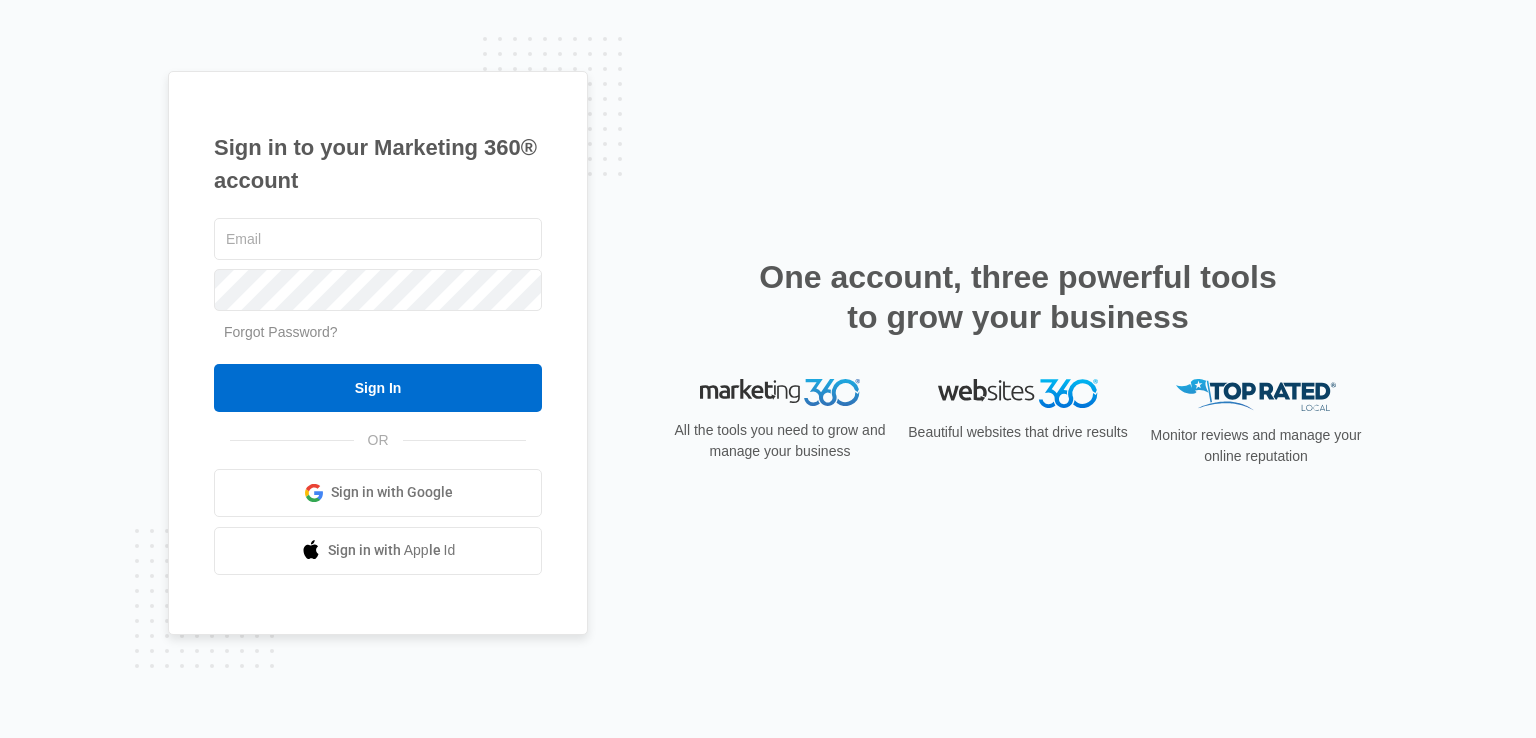 scroll, scrollTop: 0, scrollLeft: 0, axis: both 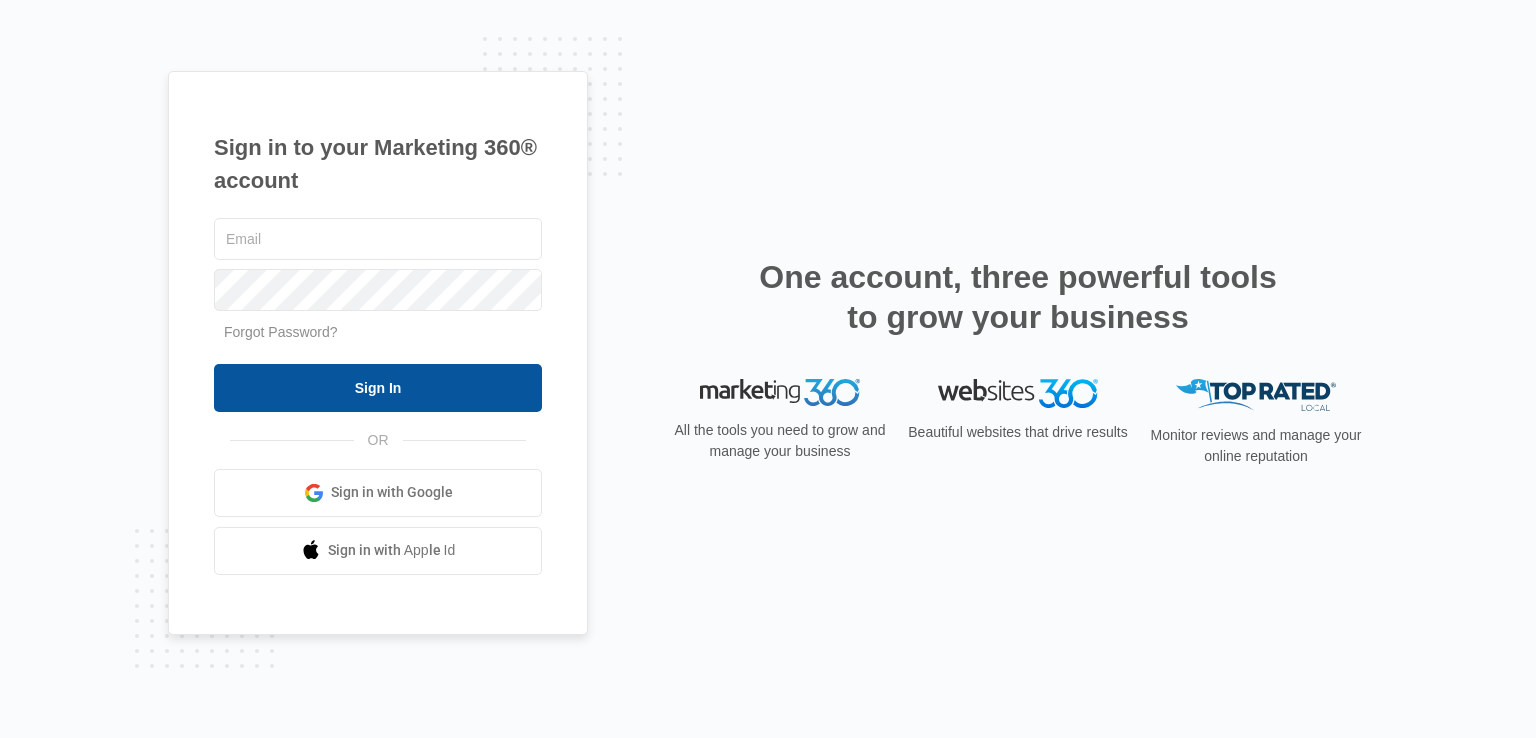 type on "[USERNAME]@example.com" 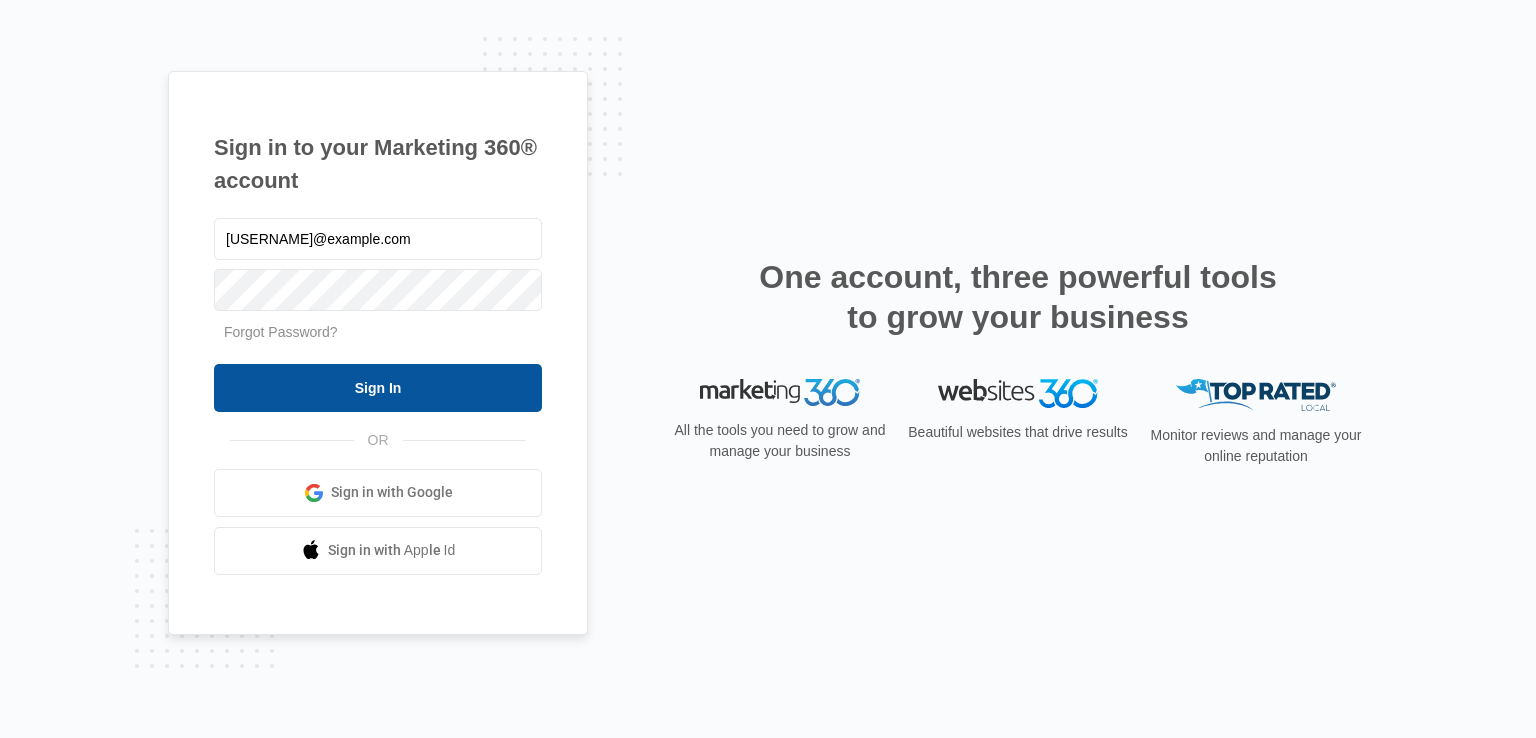 click on "Sign In" at bounding box center (378, 388) 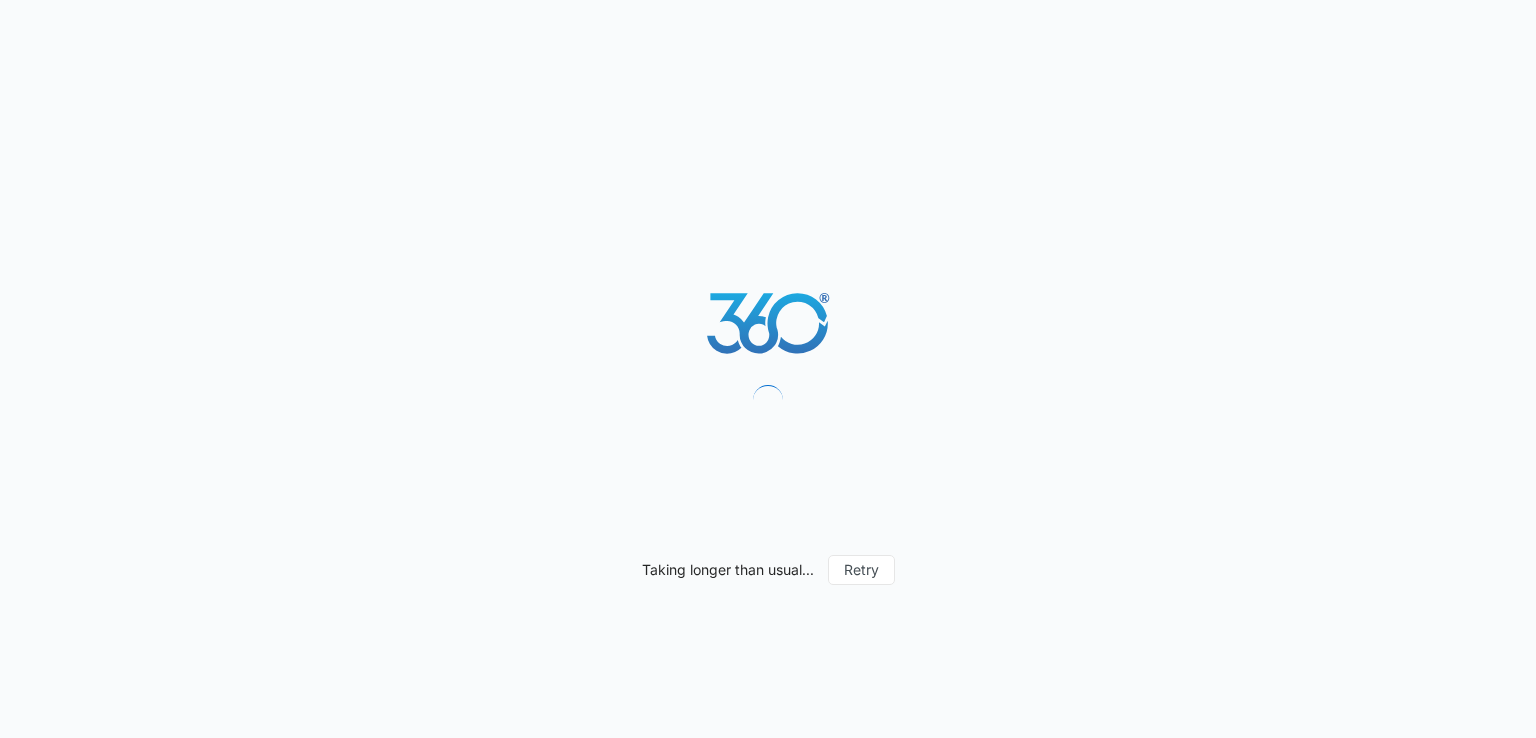 scroll, scrollTop: 0, scrollLeft: 0, axis: both 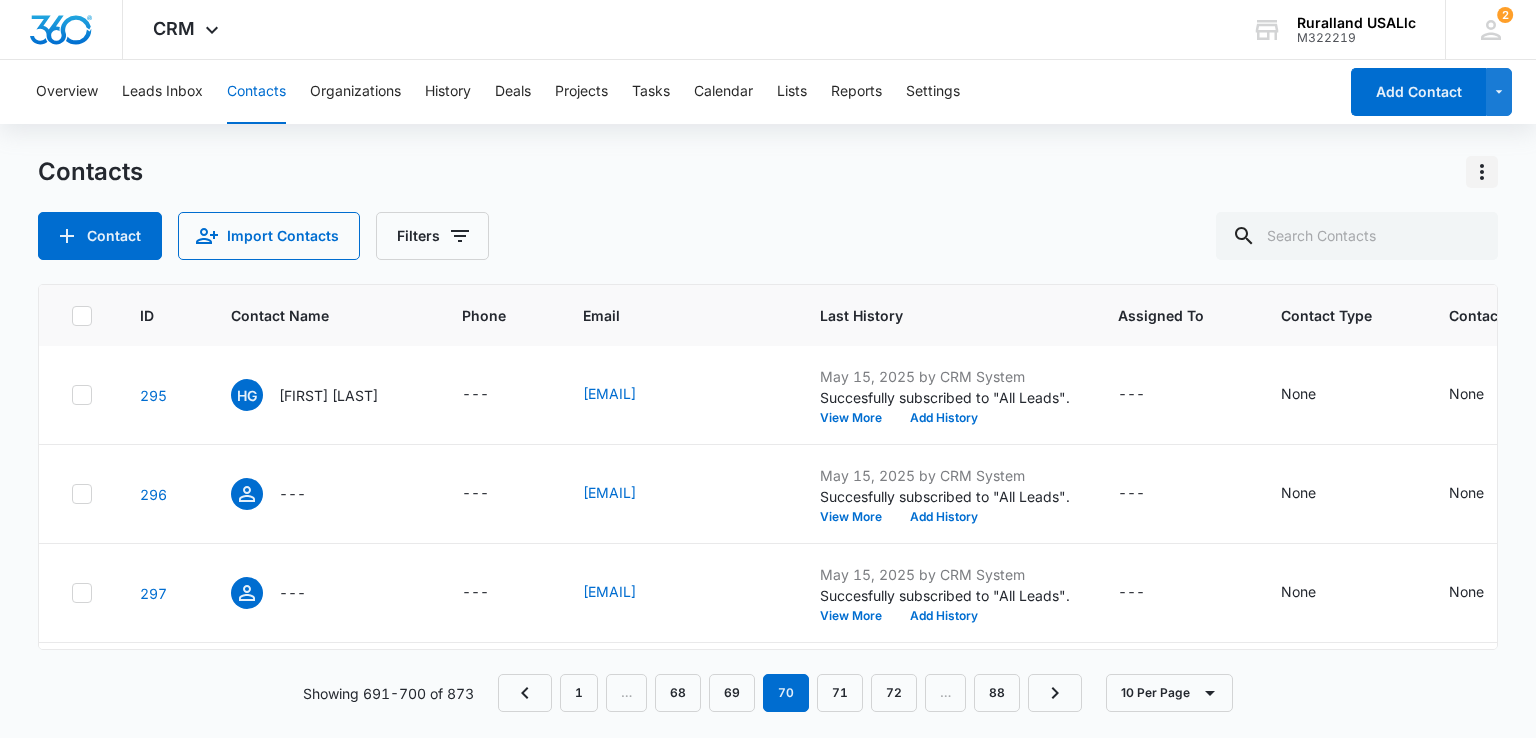 click 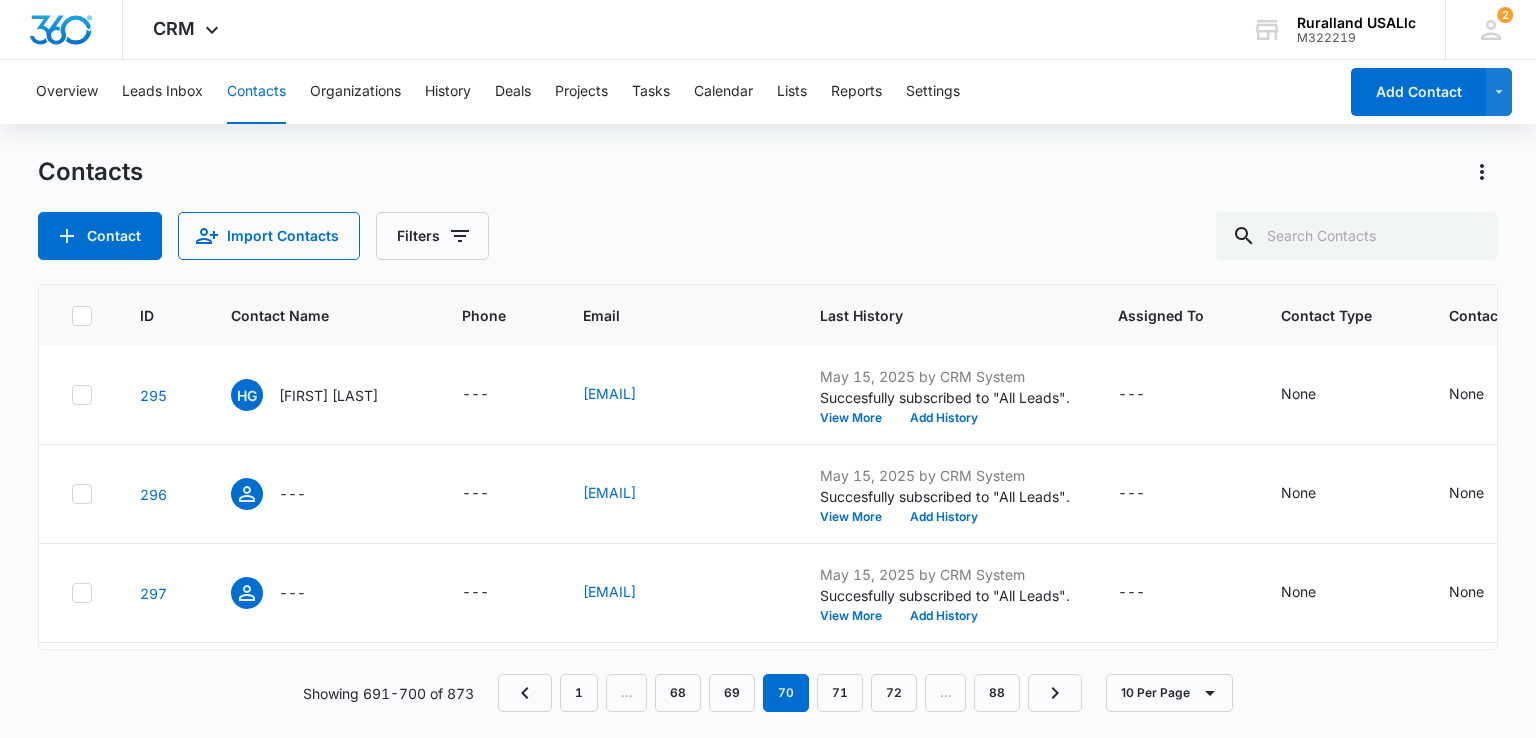 click on "Contacts" at bounding box center [767, 172] 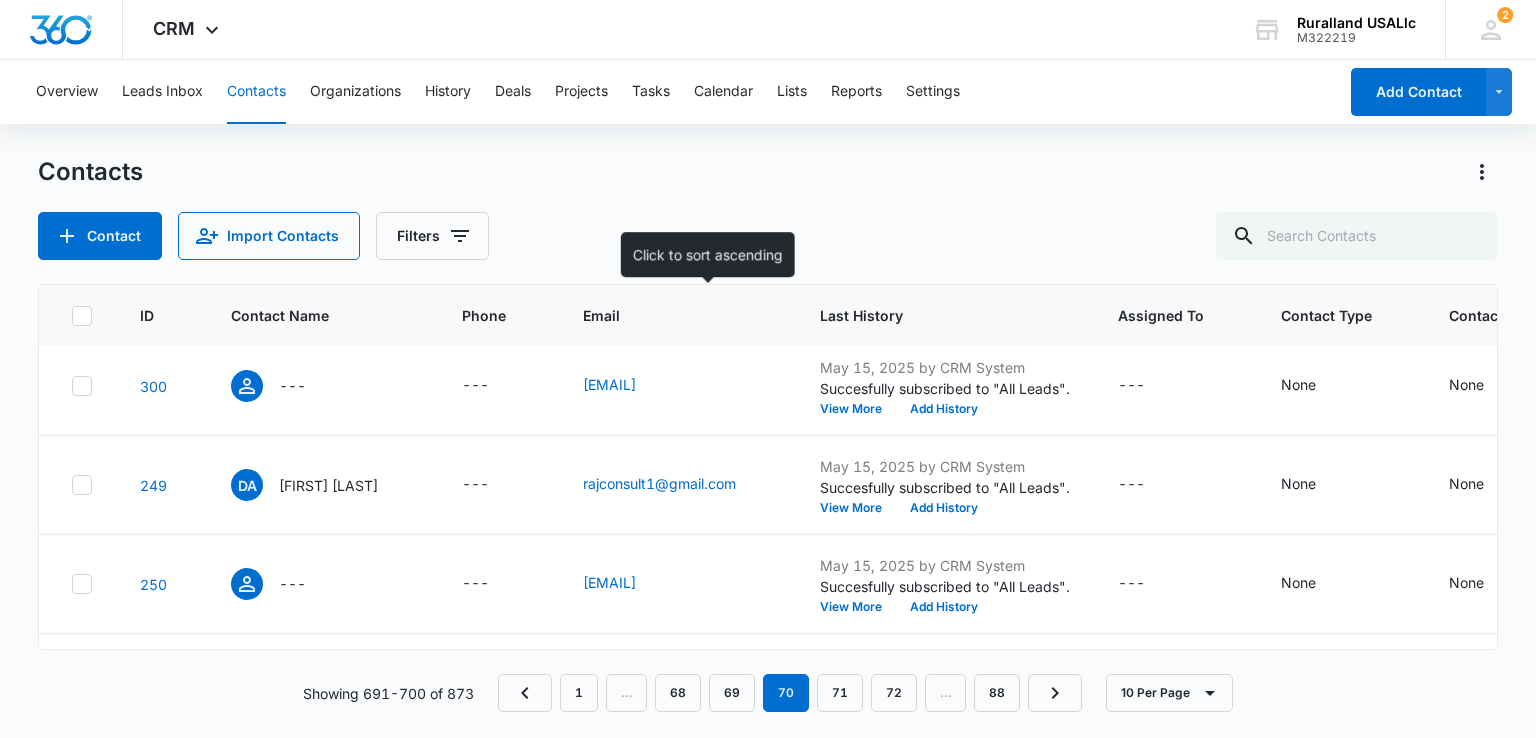 scroll, scrollTop: 700, scrollLeft: 0, axis: vertical 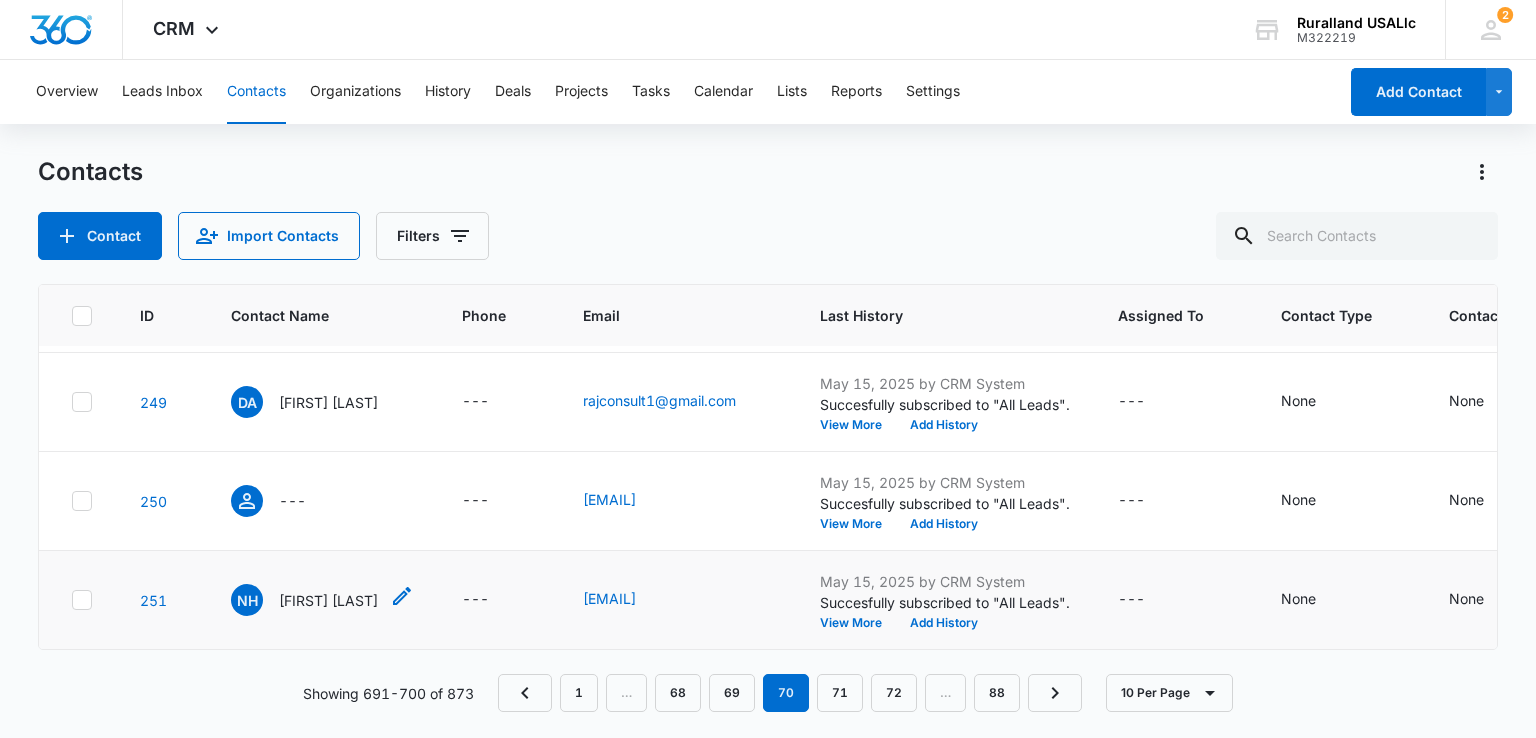 click on "[FIRST] [LAST]" at bounding box center [328, 600] 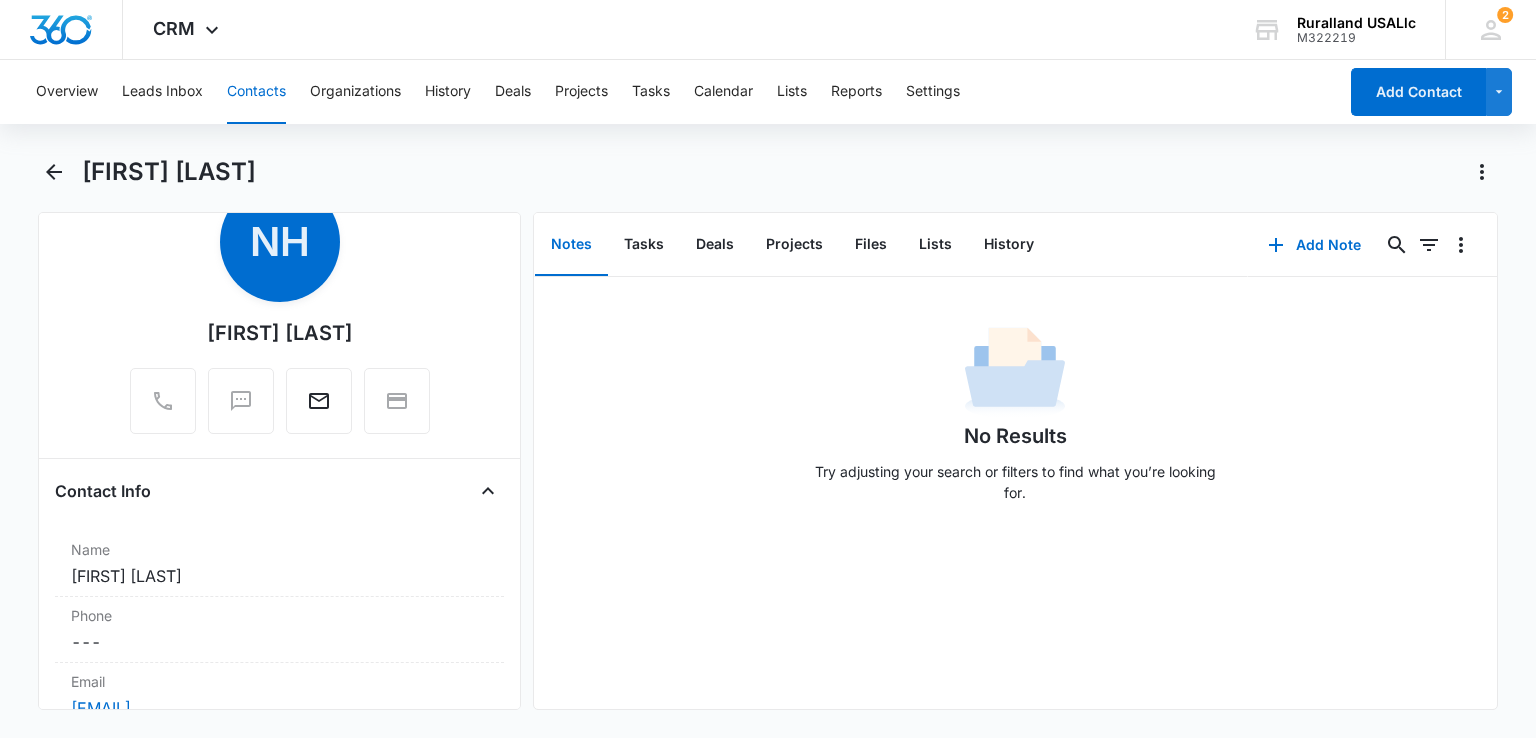 scroll, scrollTop: 0, scrollLeft: 0, axis: both 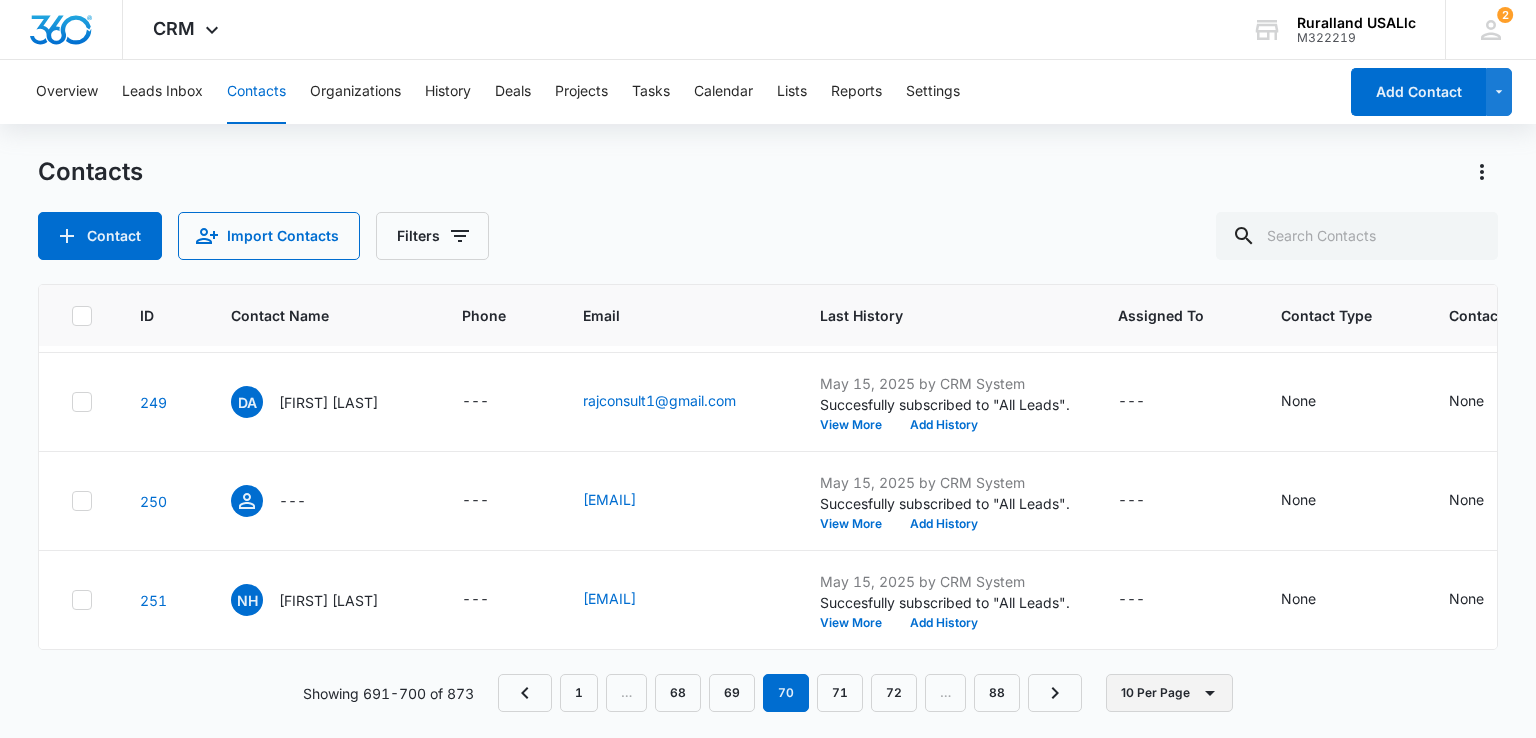 click 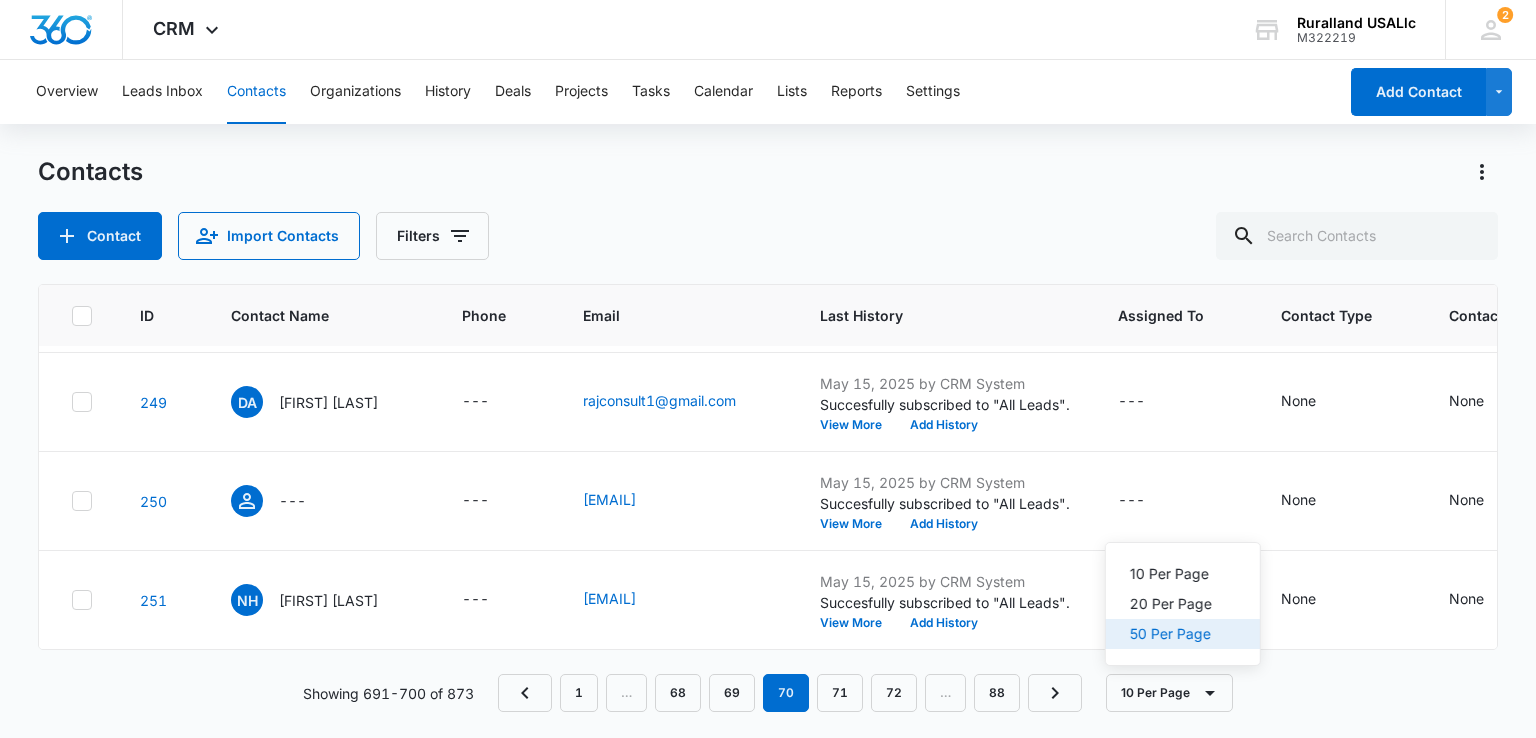 click on "50   Per Page" at bounding box center [1171, 634] 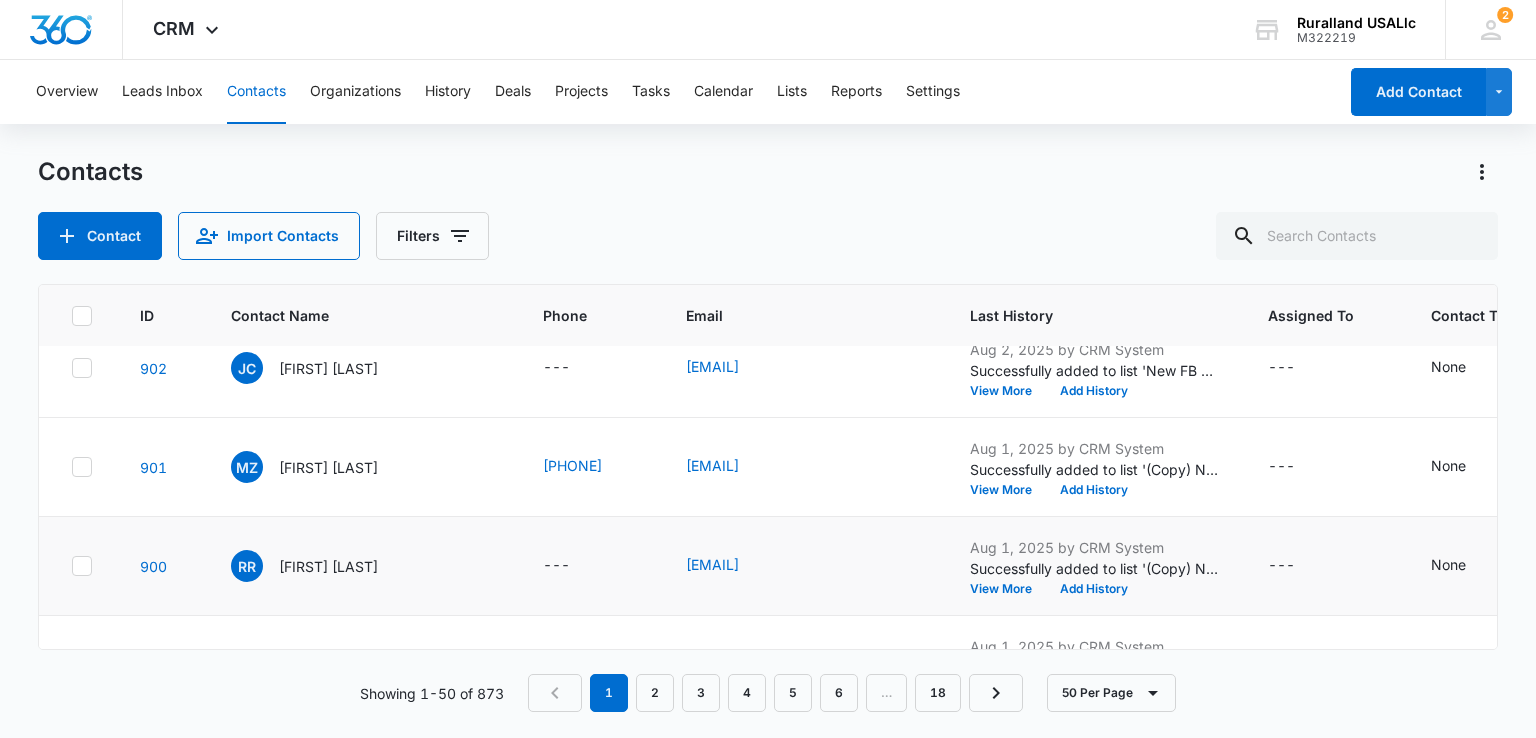 scroll, scrollTop: 0, scrollLeft: 0, axis: both 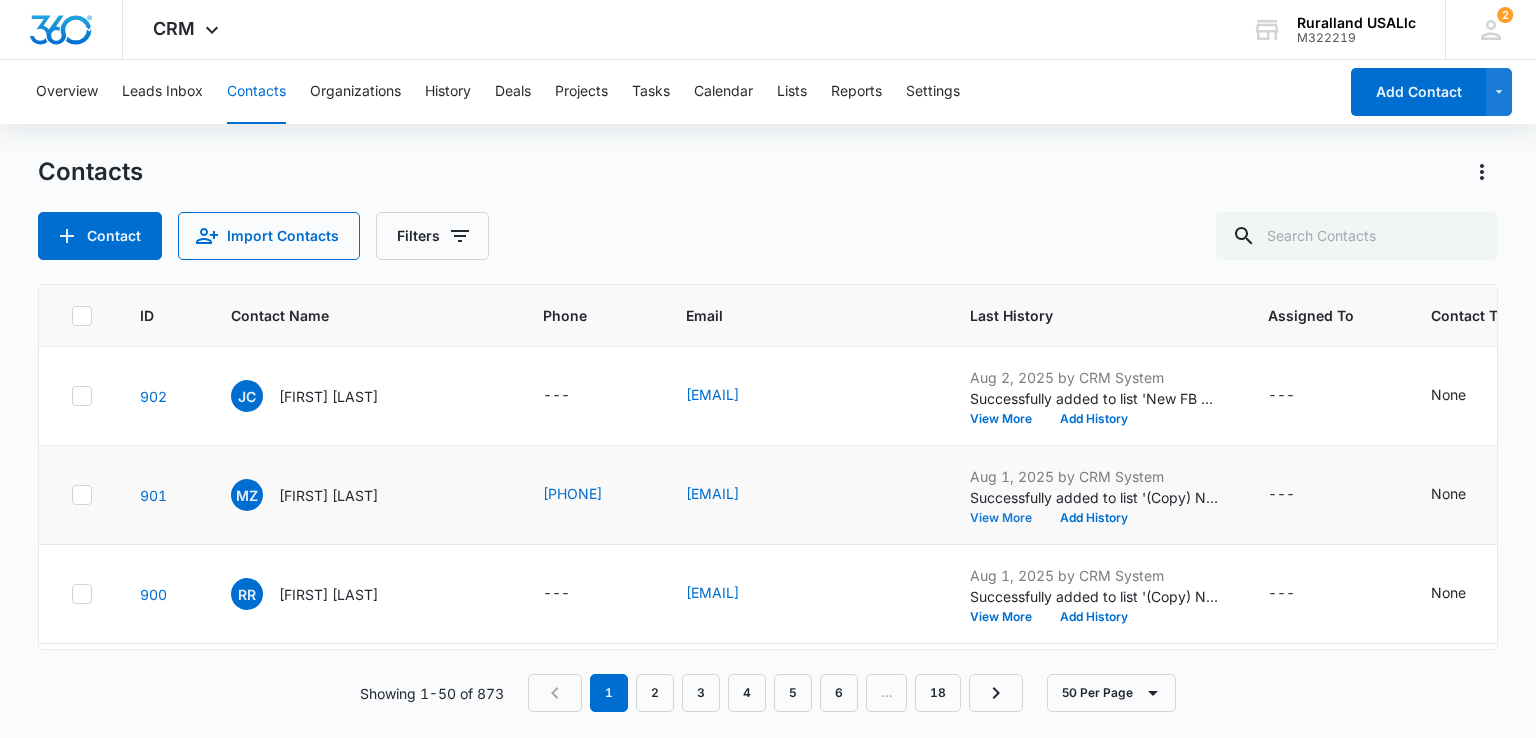 click on "View More" at bounding box center [1008, 518] 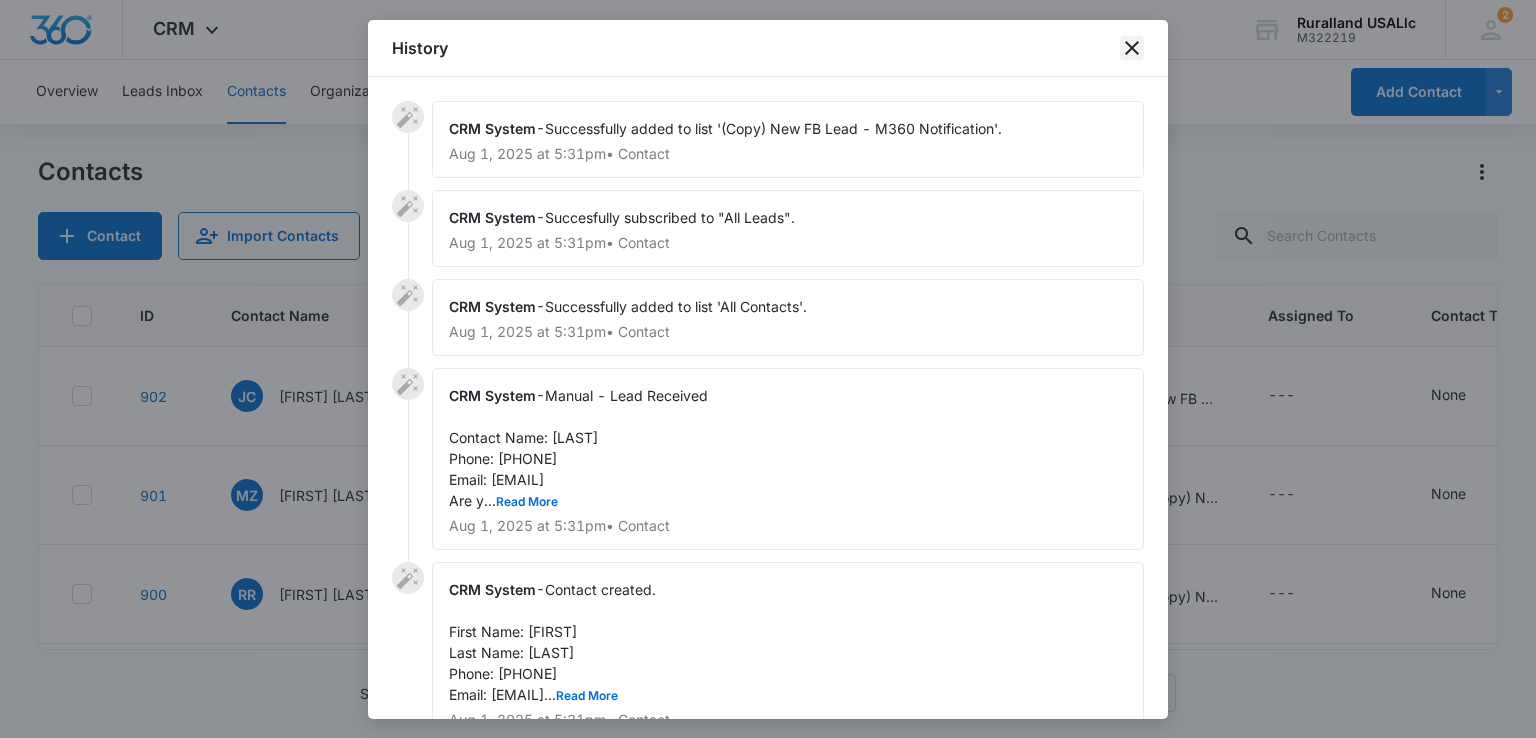 click 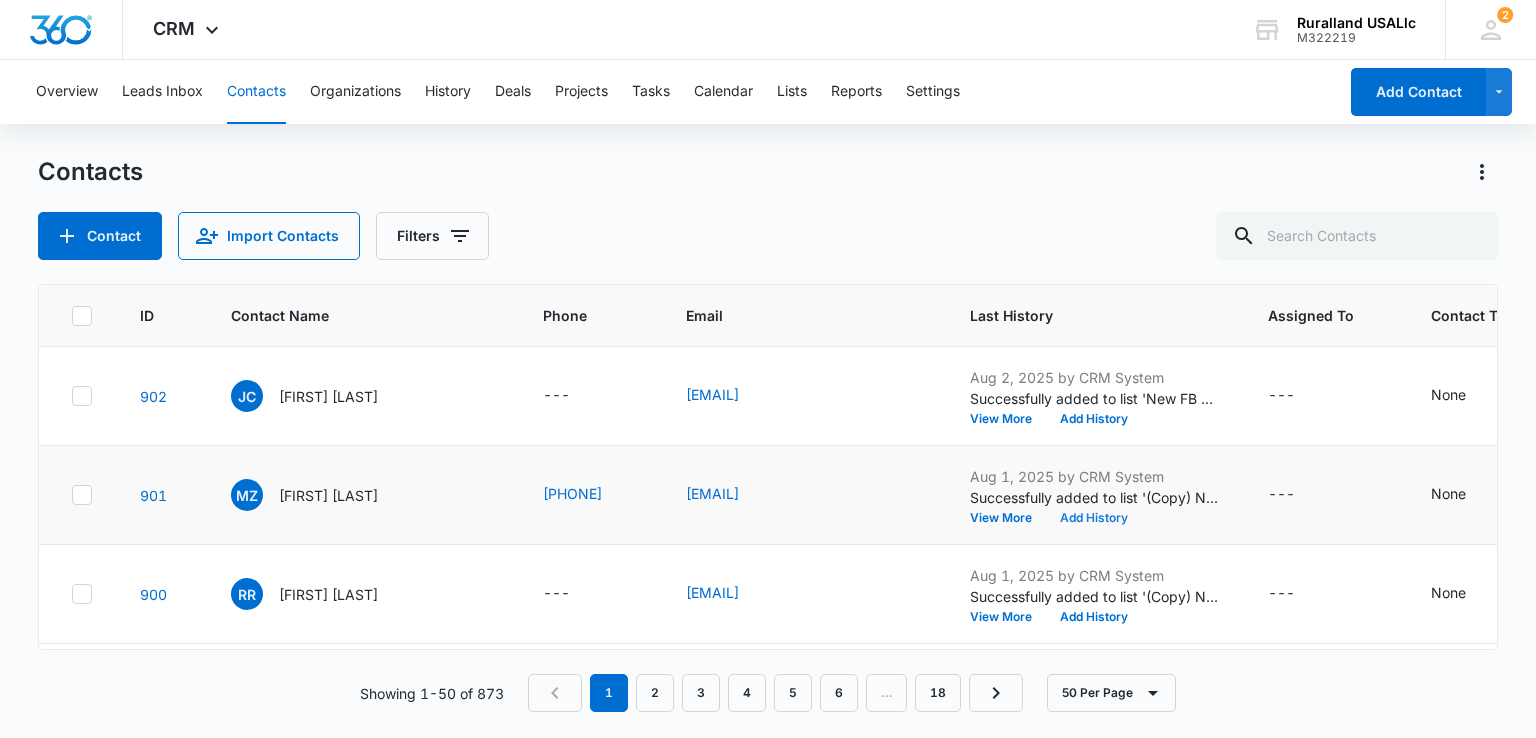 click on "Add History" at bounding box center (1094, 518) 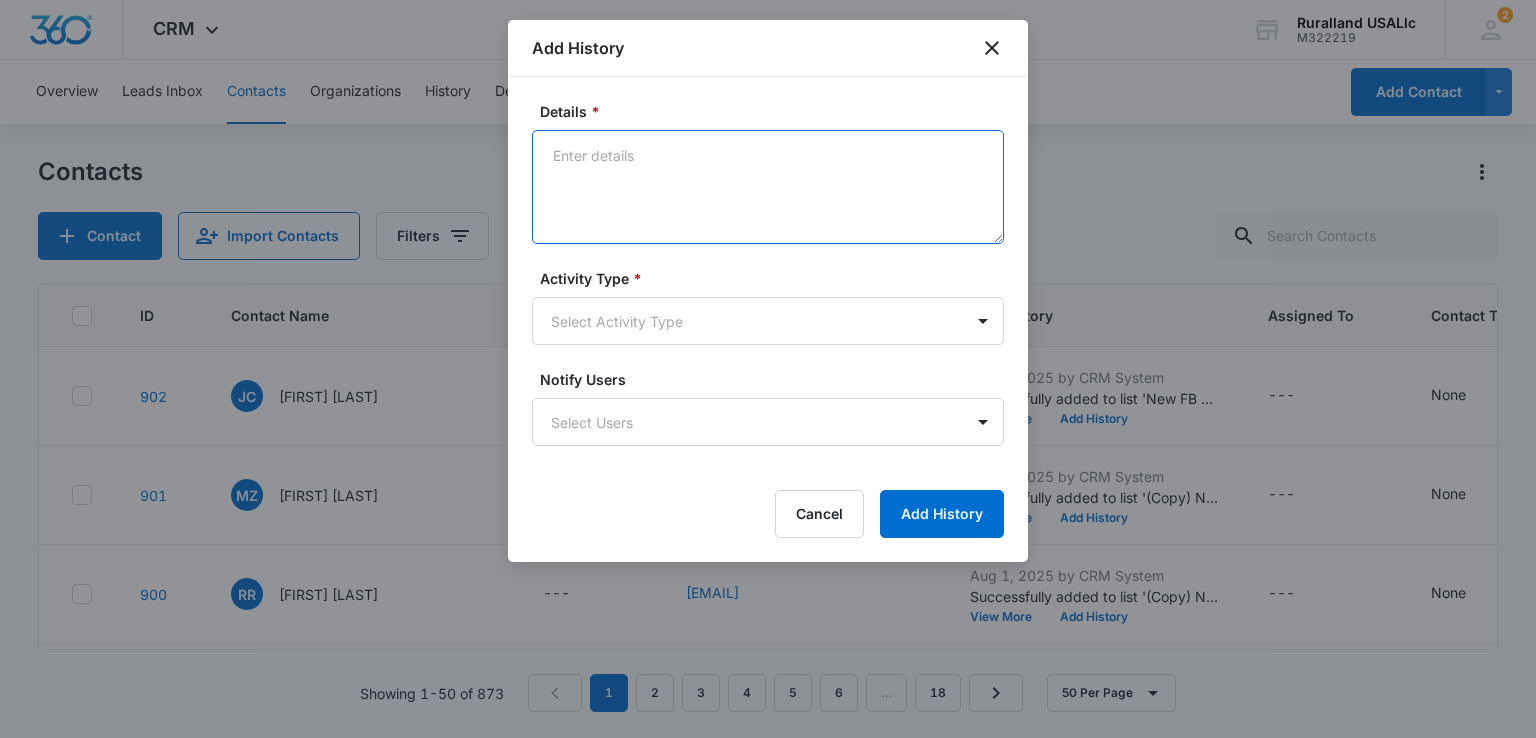 click on "Details *" at bounding box center [768, 187] 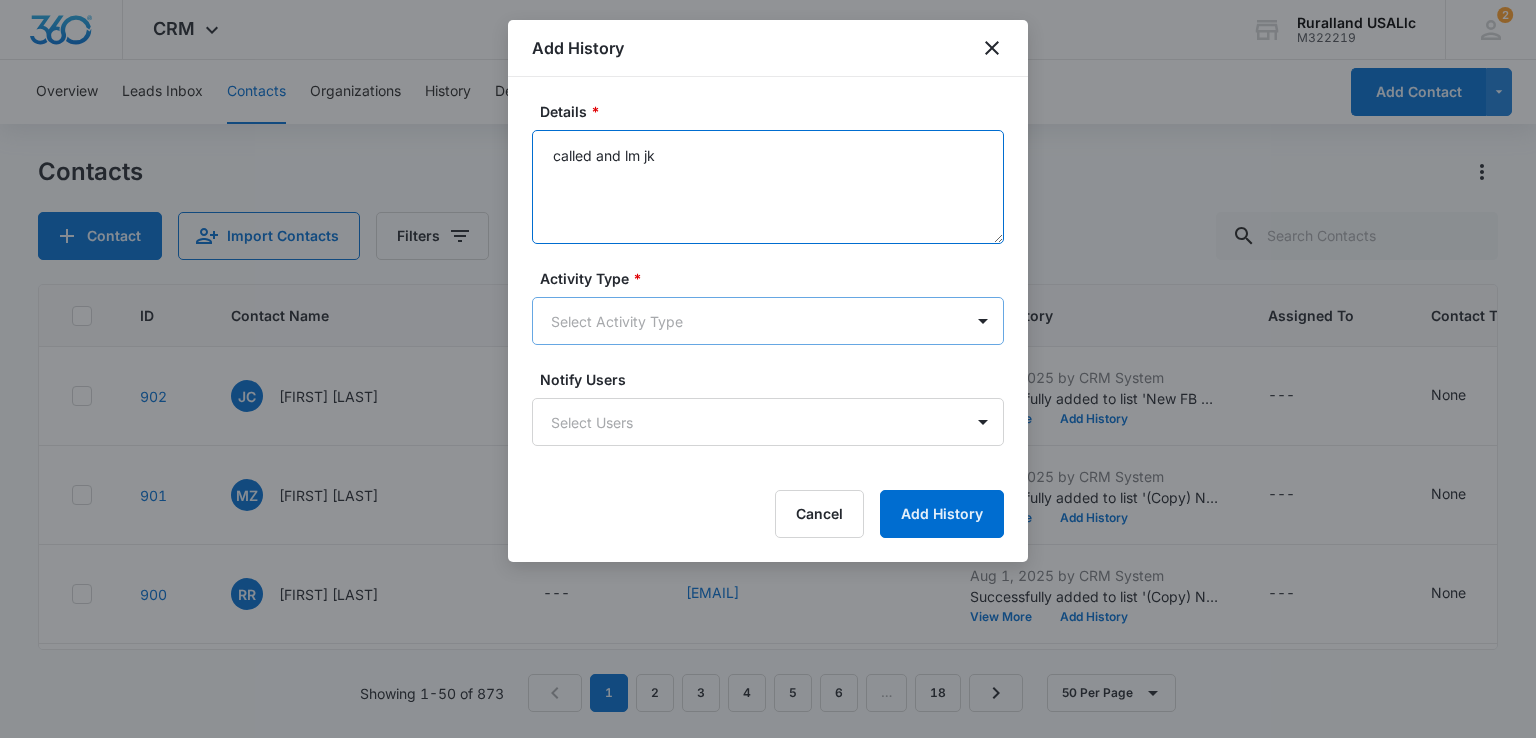 type on "called and lm jk" 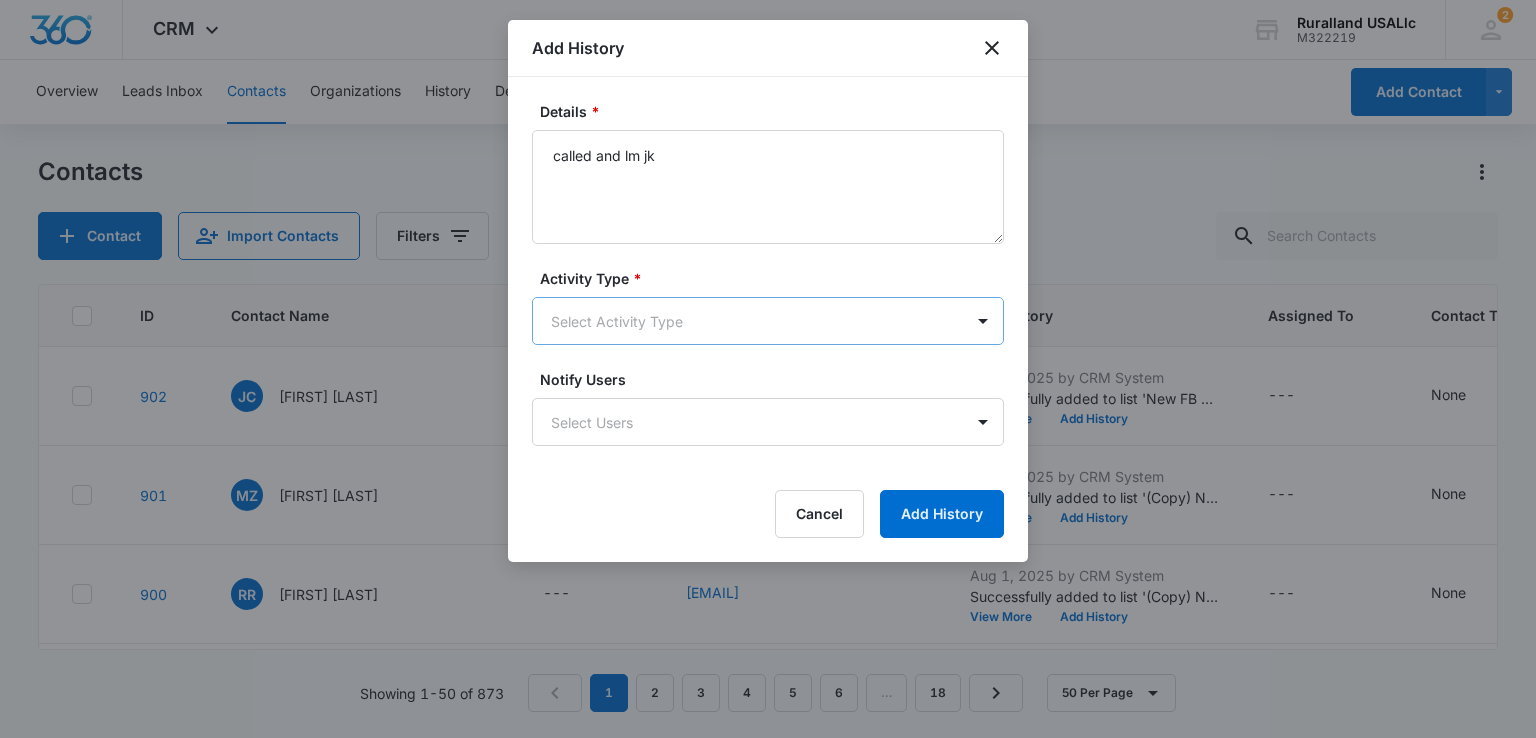 click on "CRM Apps Reputation Forms CRM Email Social Payments POS Content Ads Intelligence Files Brand Settings Ruralland USALlc M322219 Your Accounts View All 2 JR [FIRST] [LAST] [EMAIL] My Profile 2 Notifications Support Logout Terms & Conditions   •   Privacy Policy Overview Leads Inbox Contacts Organizations History Deals Projects Tasks Calendar Lists Reports Settings Add Contact Contacts Contact Import Contacts Filters ID Contact Name Phone Email Last History Assigned To Contact Type Contact Status Organization Address 902 JC [FIRST] [LAST] --- [EMAIL] Aug 2, 2025 by CRM System Successfully added to list 'New FB Lead - M360 Notification'. View More Add History --- None None --- --- 901 MZ [FIRST] [LAST] ([PHONE]) [EMAIL] Aug 1, 2025 by CRM System Successfully added to list '(Copy) New FB Lead - M360 Notification'. View More Add History --- None None --- --- 900 RR [FIRST] [LAST] --- [EMAIL] Aug 1, 2025 by CRM System View More --- None" at bounding box center (768, 369) 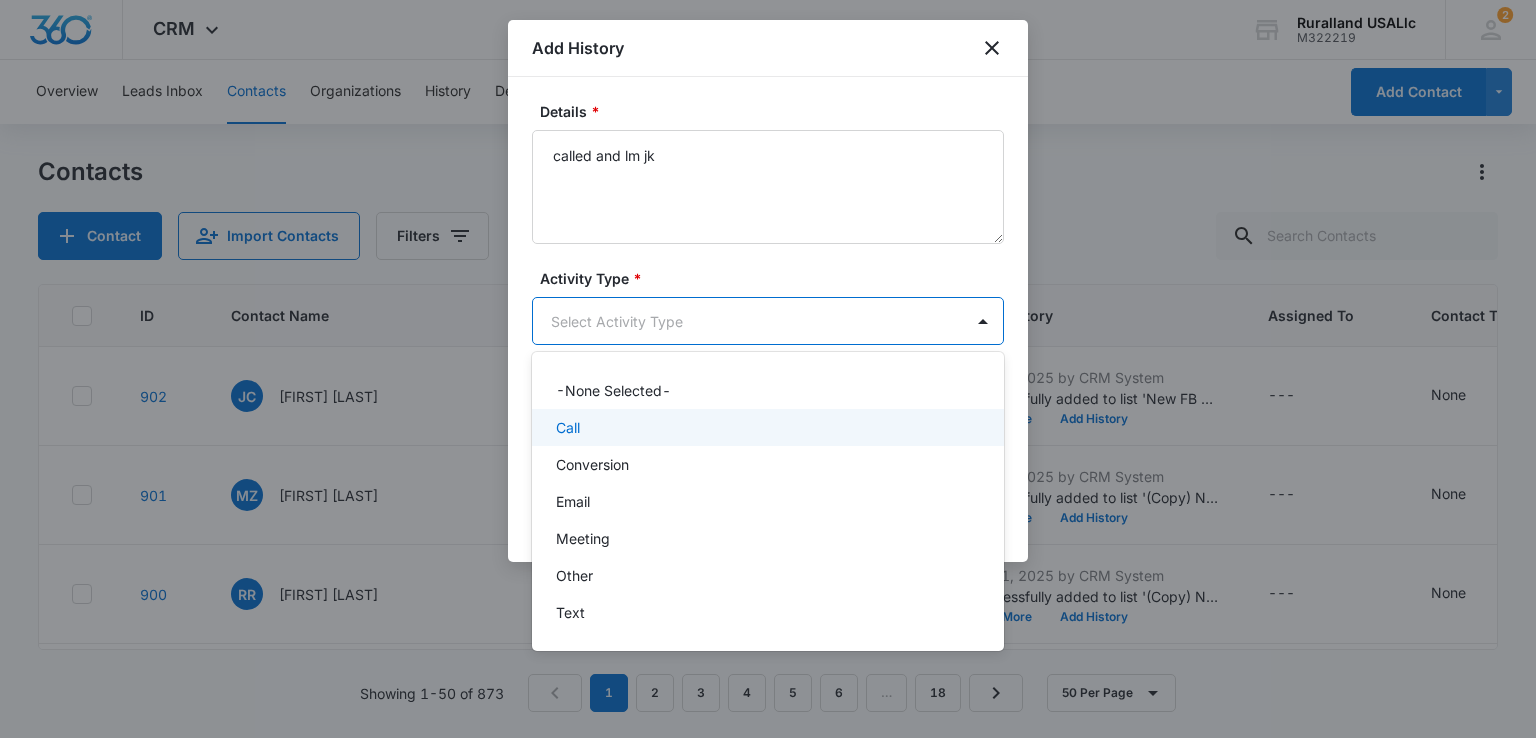click on "Call" at bounding box center (766, 427) 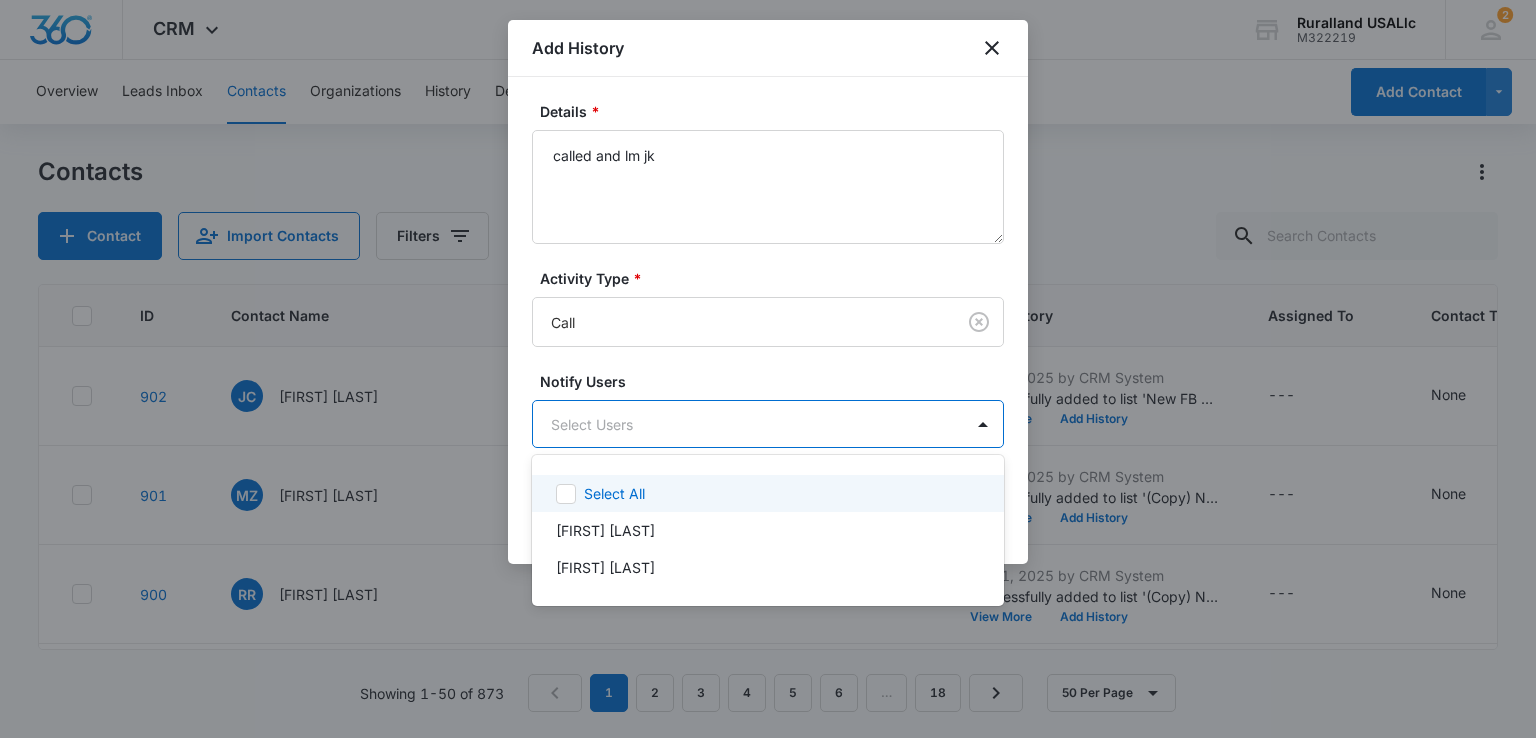 click on "CRM Apps Reputation Forms CRM Email Social Payments POS Content Ads Intelligence Files Brand Settings Ruralland USALlc M322219 Your Accounts View All 2 JR [FIRST] [LAST] [EMAIL] My Profile 2 Notifications Support Logout Terms & Conditions   •   Privacy Policy Overview Leads Inbox Contacts Organizations History Deals Projects Tasks Calendar Lists Reports Settings Add Contact Contacts Contact Import Contacts Filters ID Contact Name Phone Email Last History Assigned To Contact Type Contact Status Organization Address 902 JC [FIRST] [LAST] --- [EMAIL] Aug 2, 2025 by CRM System Successfully added to list 'New FB Lead - M360 Notification'. View More Add History --- None None --- --- 901 MZ [FIRST] [LAST] ([PHONE]) [EMAIL] Aug 1, 2025 by CRM System Successfully added to list '(Copy) New FB Lead - M360 Notification'. View More Add History --- None None --- --- 900 RR [FIRST] [LAST] --- [EMAIL] Aug 1, 2025 by CRM System View More --- None" at bounding box center (768, 369) 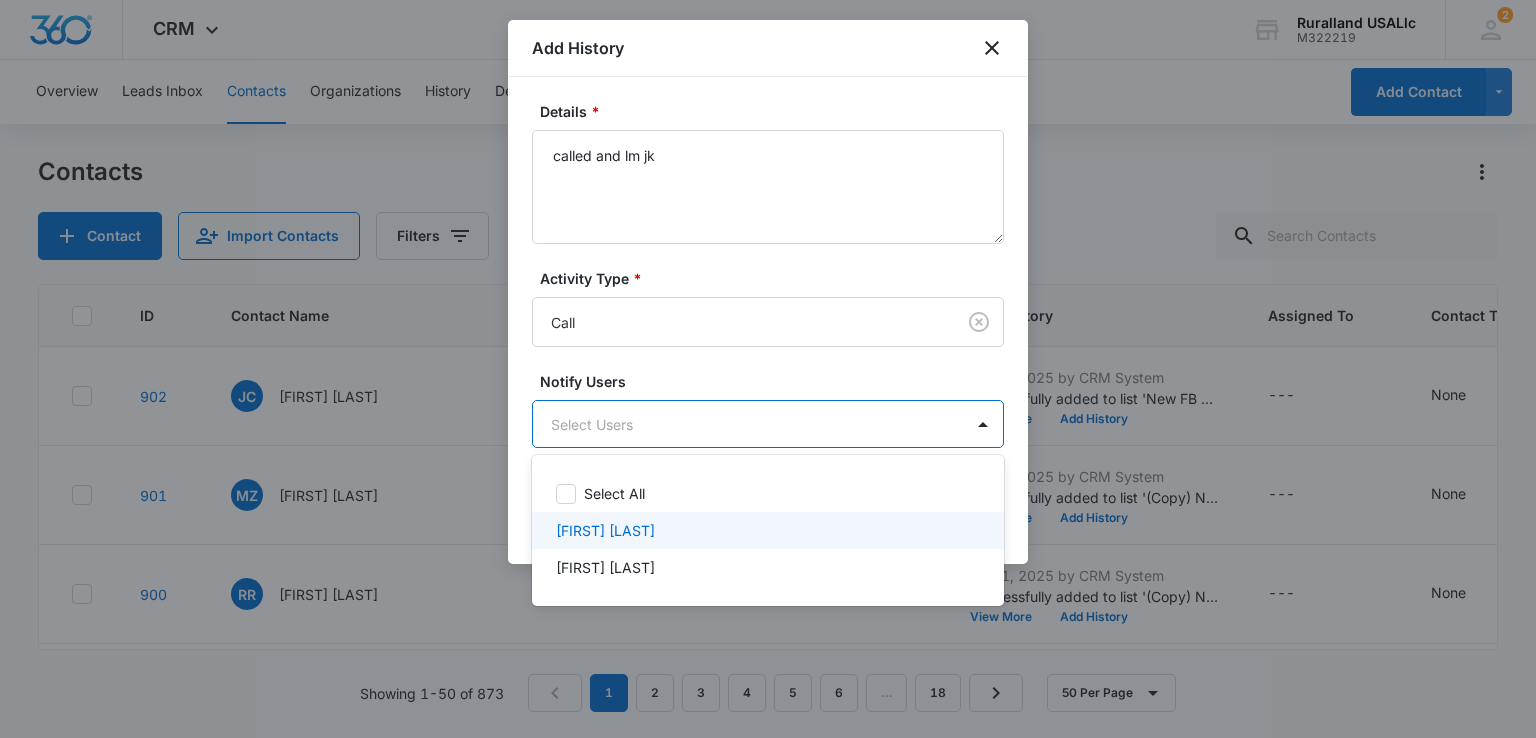 click on "[FIRST] [LAST]" at bounding box center [766, 530] 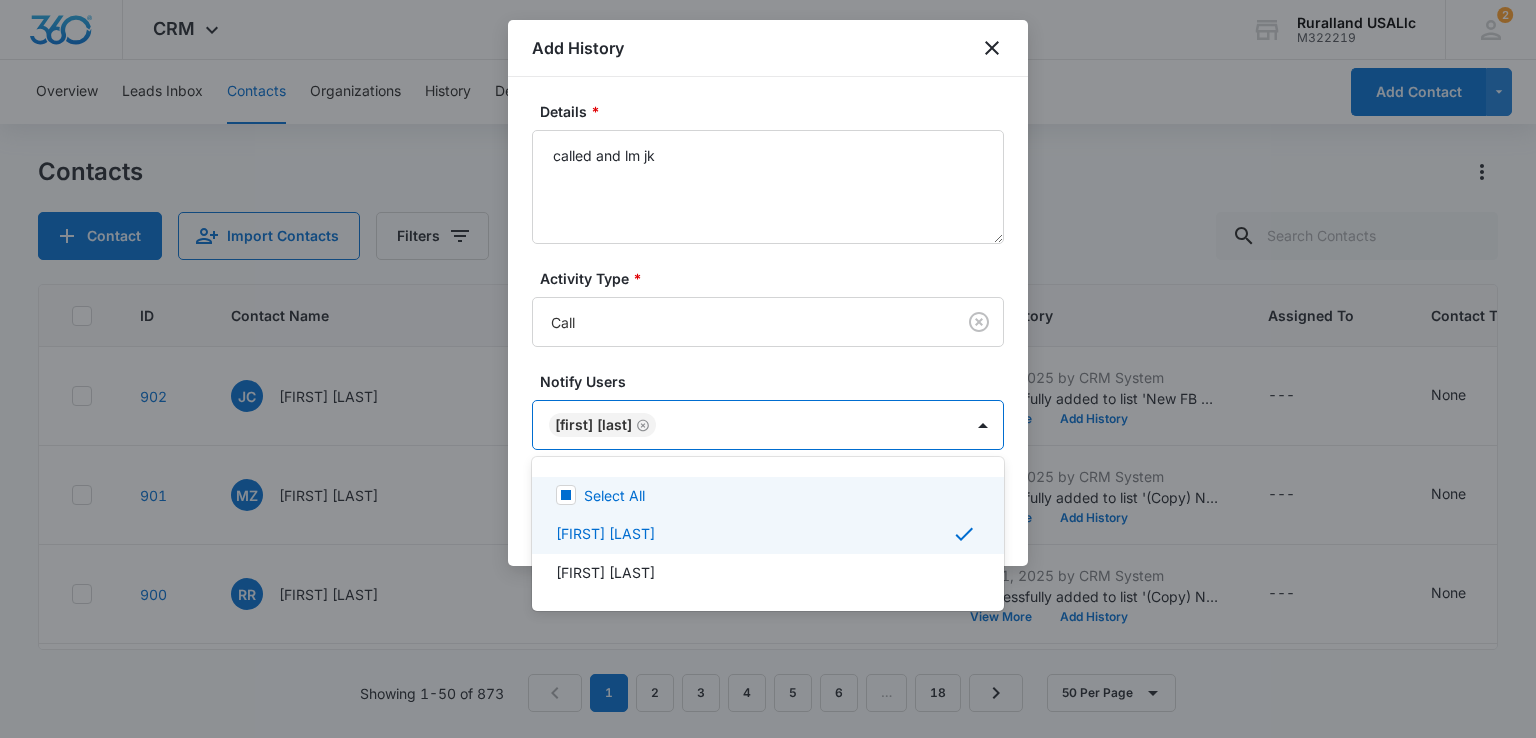 click at bounding box center [768, 369] 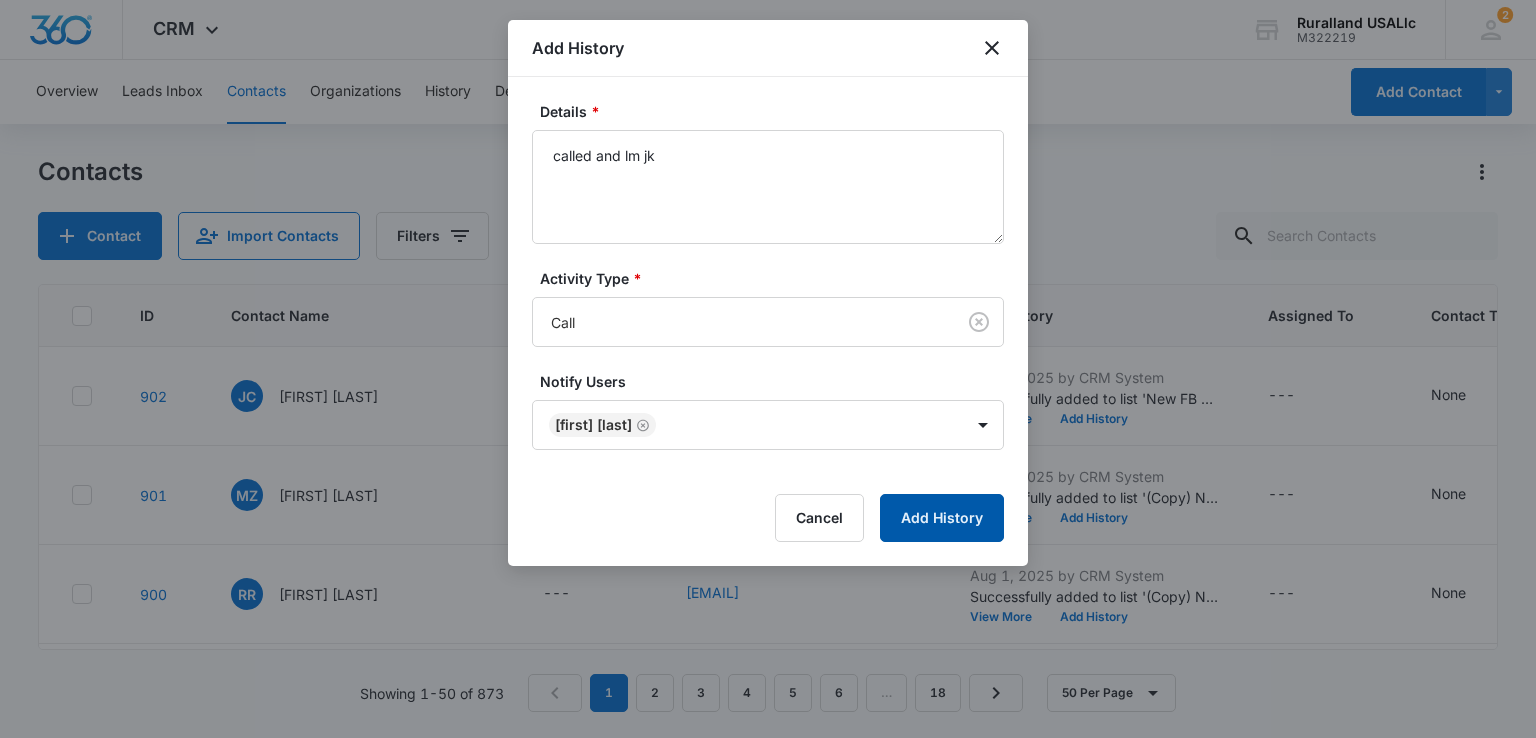 click on "Add History" at bounding box center [942, 518] 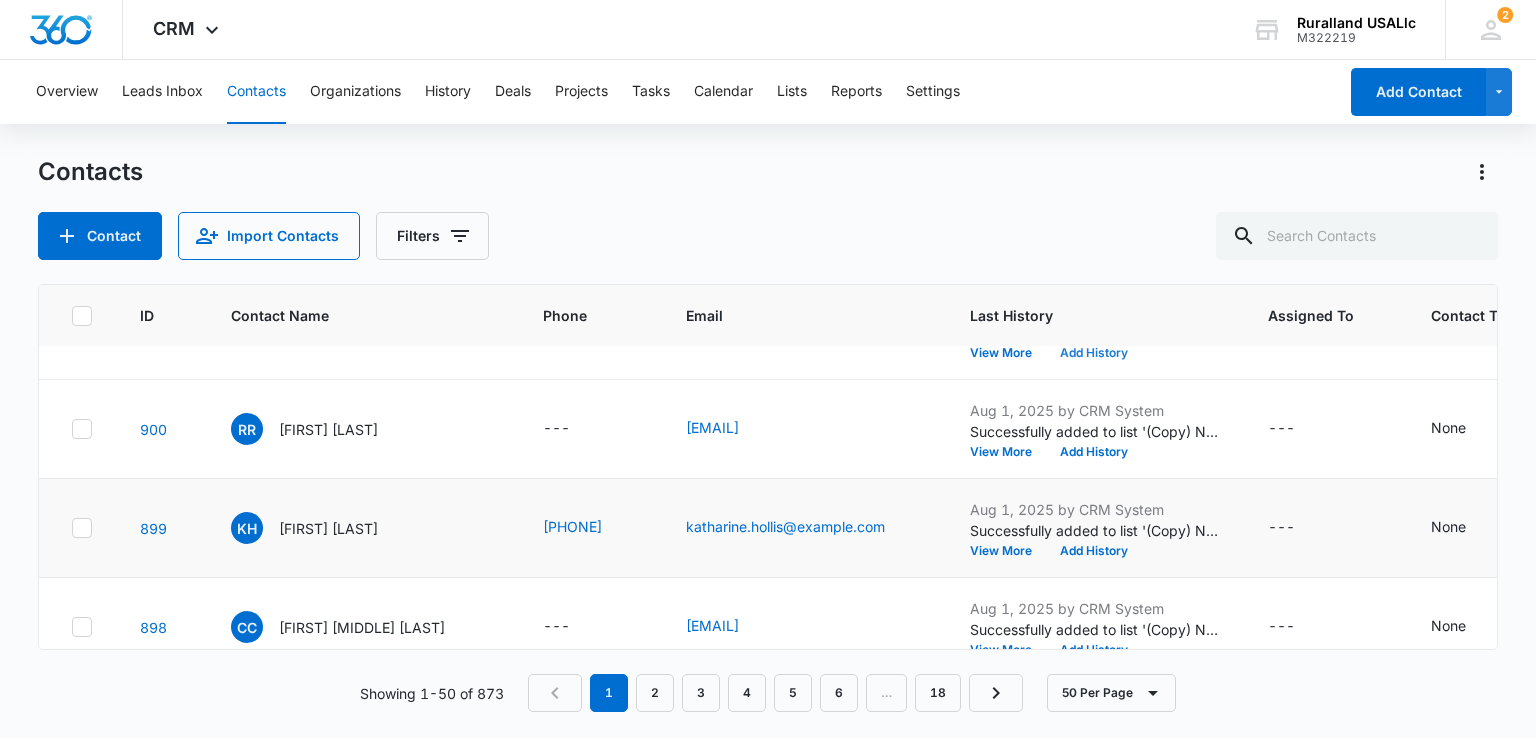 scroll, scrollTop: 200, scrollLeft: 0, axis: vertical 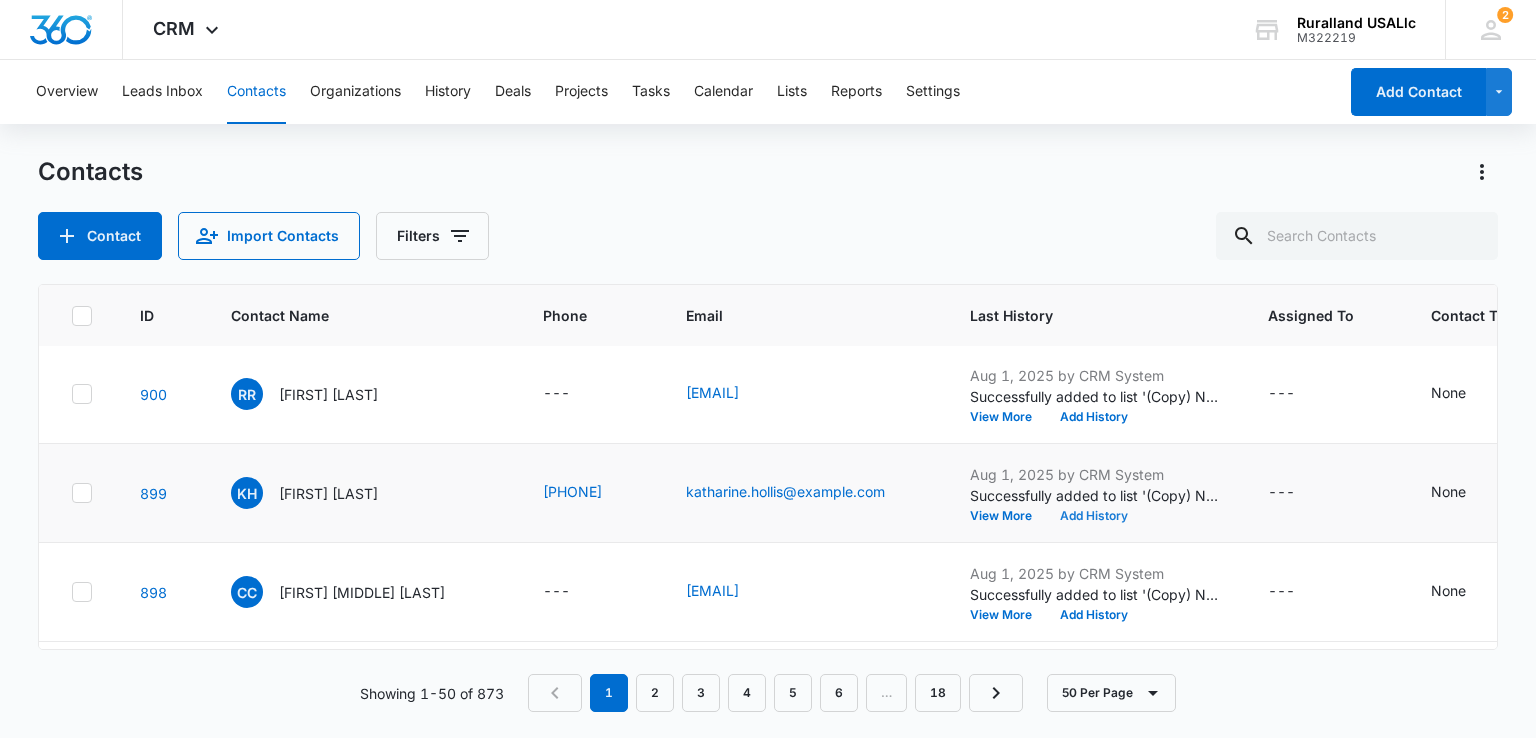 click on "Add History" at bounding box center [1094, 516] 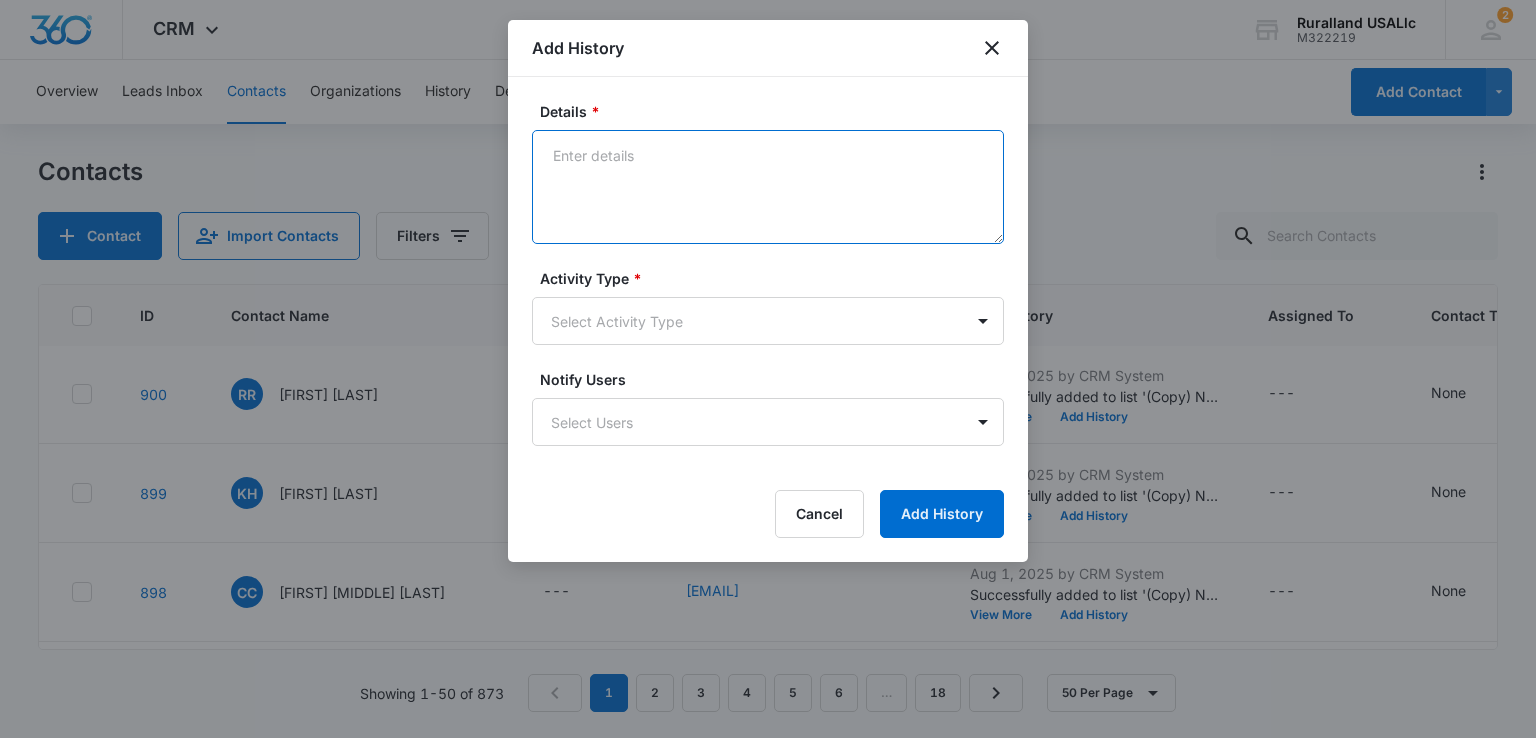 click on "Details *" at bounding box center (768, 187) 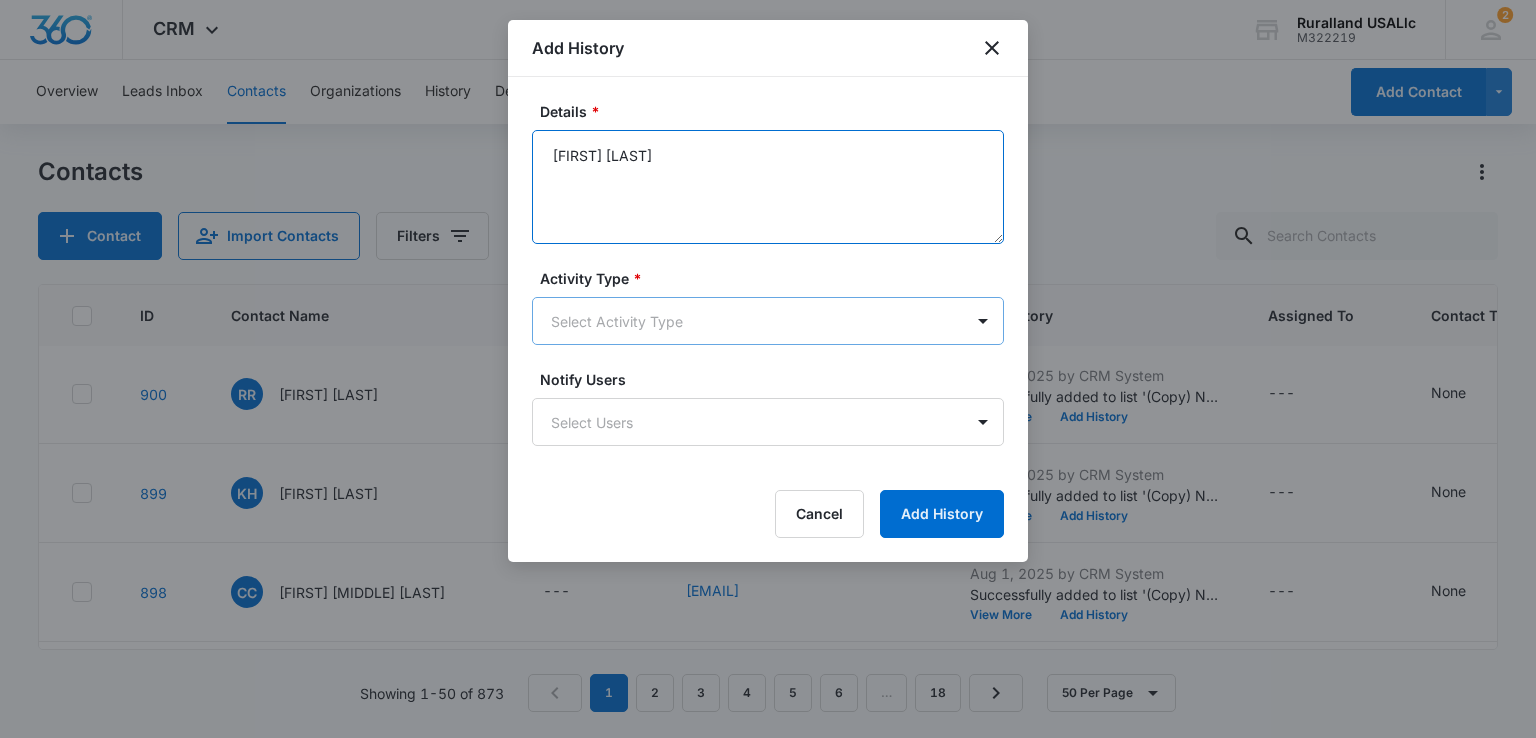 type on "[FIRST] [LAST]" 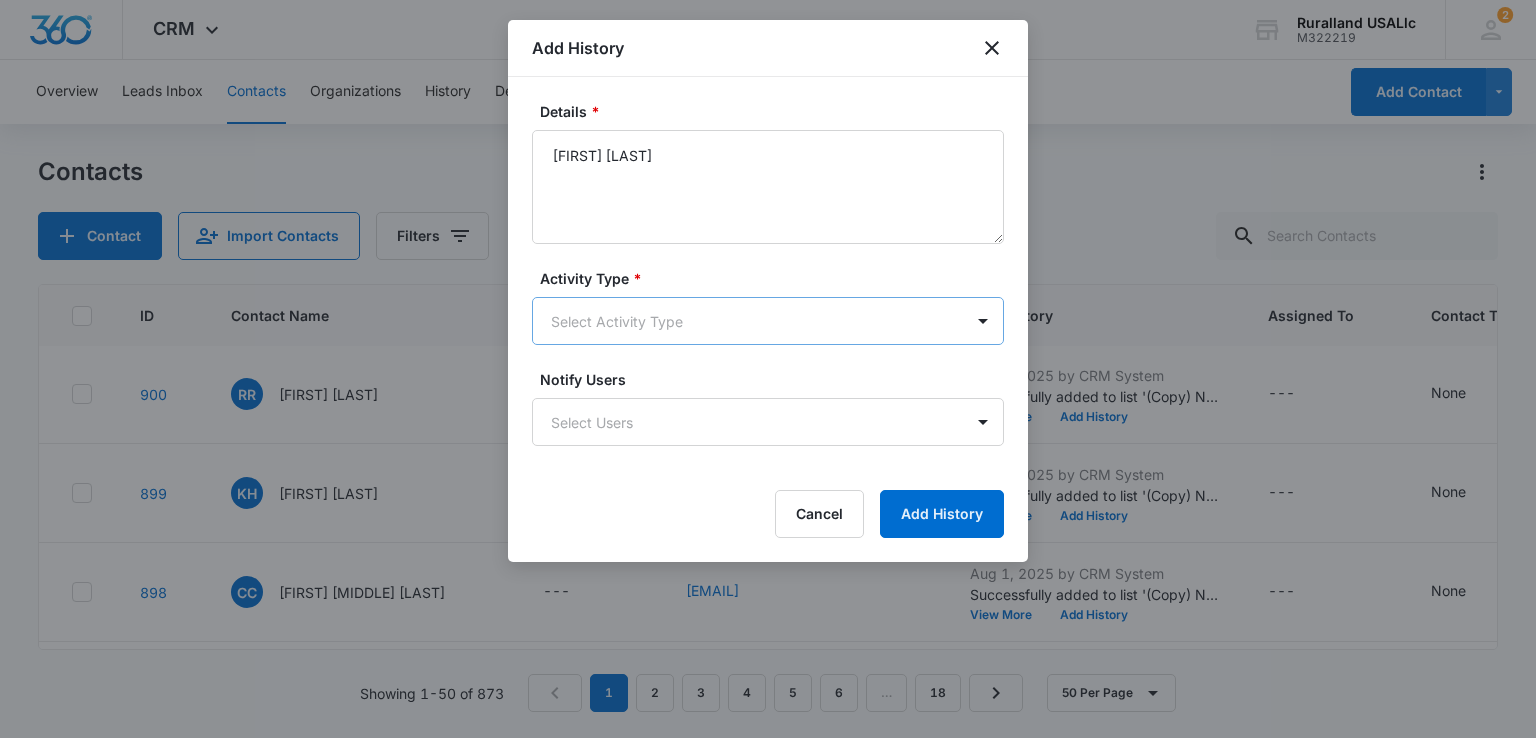 click on "CRM Apps Reputation Forms CRM Email Social Payments POS Content Ads Intelligence Files Brand Settings Ruralland USALlc M322219 Your Accounts View All 2 JR [FIRST] [LAST] [EMAIL] My Profile 2 Notifications Support Logout Terms & Conditions   •   Privacy Policy Overview Leads Inbox Contacts Organizations History Deals Projects Tasks Calendar Lists Reports Settings Add Contact Contacts Contact Import Contacts Filters ID Contact Name Phone Email Last History Assigned To Contact Type Contact Status Organization Address 902 JC [FIRST] [LAST] --- [EMAIL] Aug 2, 2025 by CRM System Successfully added to list 'New FB Lead - M360 Notification'. View More Add History --- None None --- --- 901 MZ [FIRST] [LAST] ([PHONE]) [EMAIL] Aug 6, 2025 by [FIRST] [LAST] called and lm jk View More Add History --- None None --- --- 900 RR [FIRST] [LAST] --- [EMAIL] Aug 1, 2025 by CRM System View More Add History --- None None --- --- 899 KH --- None" at bounding box center (768, 369) 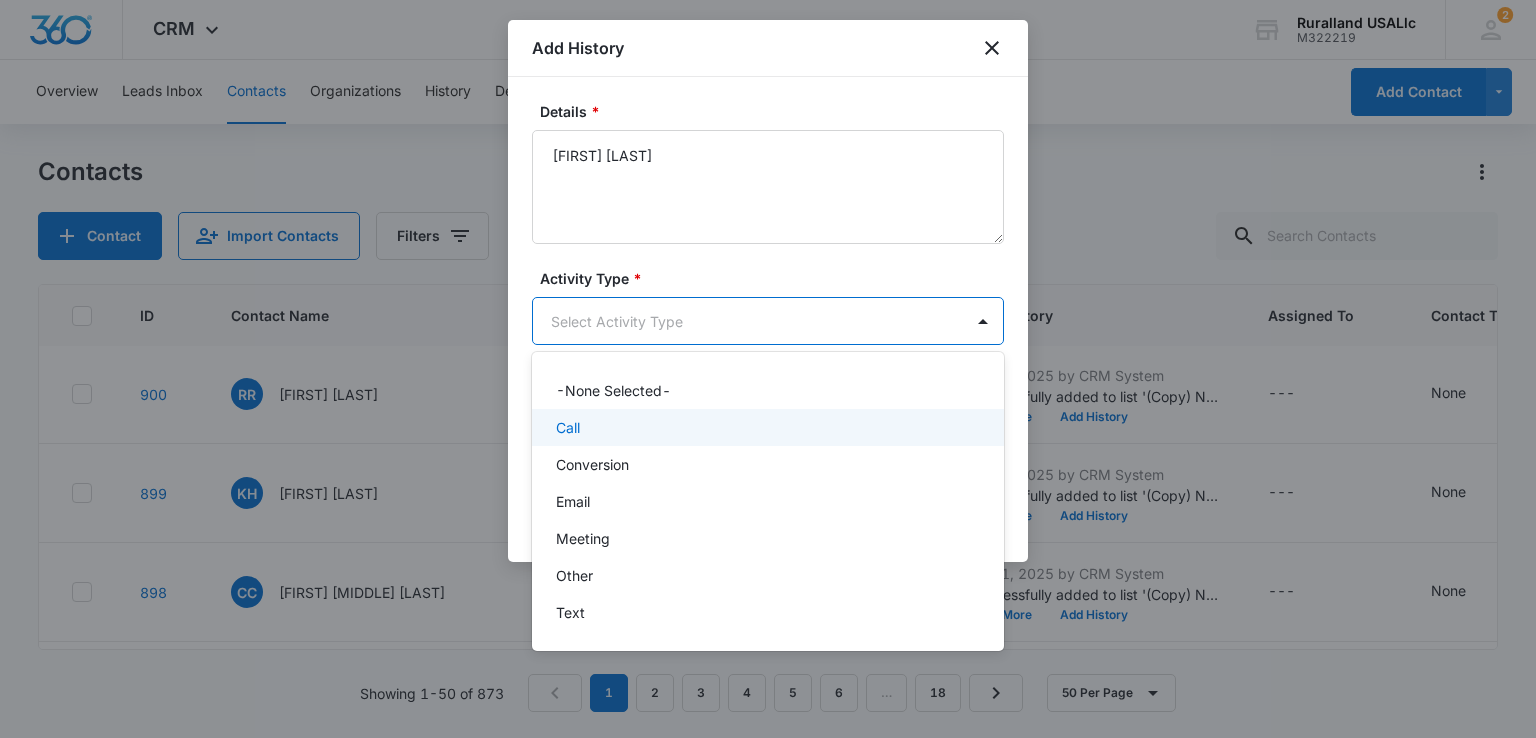click on "Call" at bounding box center [768, 427] 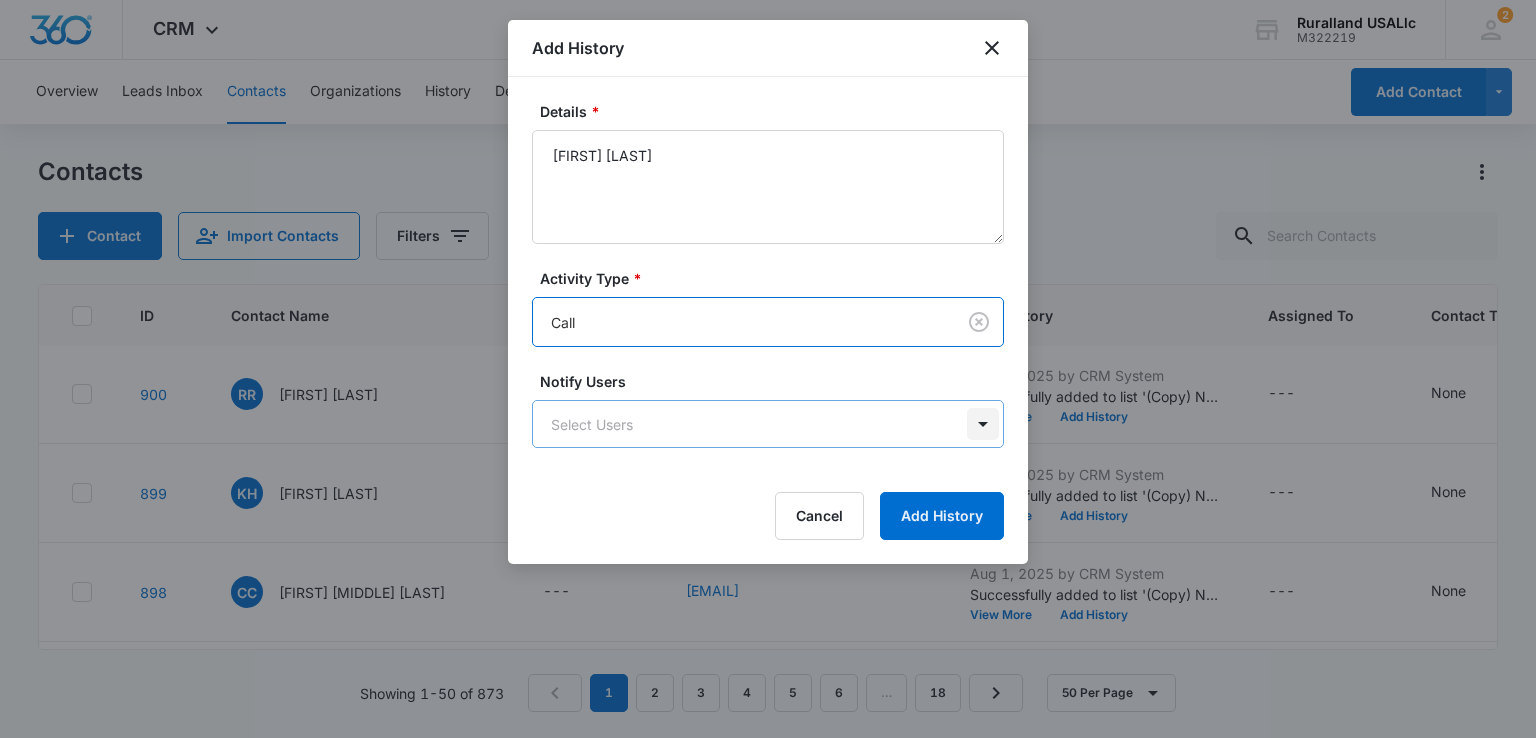 click on "CRM Apps Reputation Forms CRM Email Social Payments POS Content Ads Intelligence Files Brand Settings Ruralland USALlc M322219 Your Accounts View All 2 JR [FIRST] [LAST] [EMAIL] My Profile 2 Notifications Support Logout Terms & Conditions   •   Privacy Policy Overview Leads Inbox Contacts Organizations History Deals Projects Tasks Calendar Lists Reports Settings Add Contact Contacts Contact Import Contacts Filters ID Contact Name Phone Email Last History Assigned To Contact Type Contact Status Organization Address 902 JC [FIRST] [LAST] --- [EMAIL] Aug 2, 2025 by CRM System Successfully added to list 'New FB Lead - M360 Notification'. View More Add History --- None None --- --- 901 MZ [FIRST] [LAST] ([PHONE]) [EMAIL] Aug 6, 2025 by [FIRST] [LAST] called and lm jk View More Add History --- None None --- --- 900 RR [FIRST] [LAST] --- [EMAIL] Aug 1, 2025 by CRM System View More Add History --- None None --- --- 899 KH --- None" at bounding box center (768, 369) 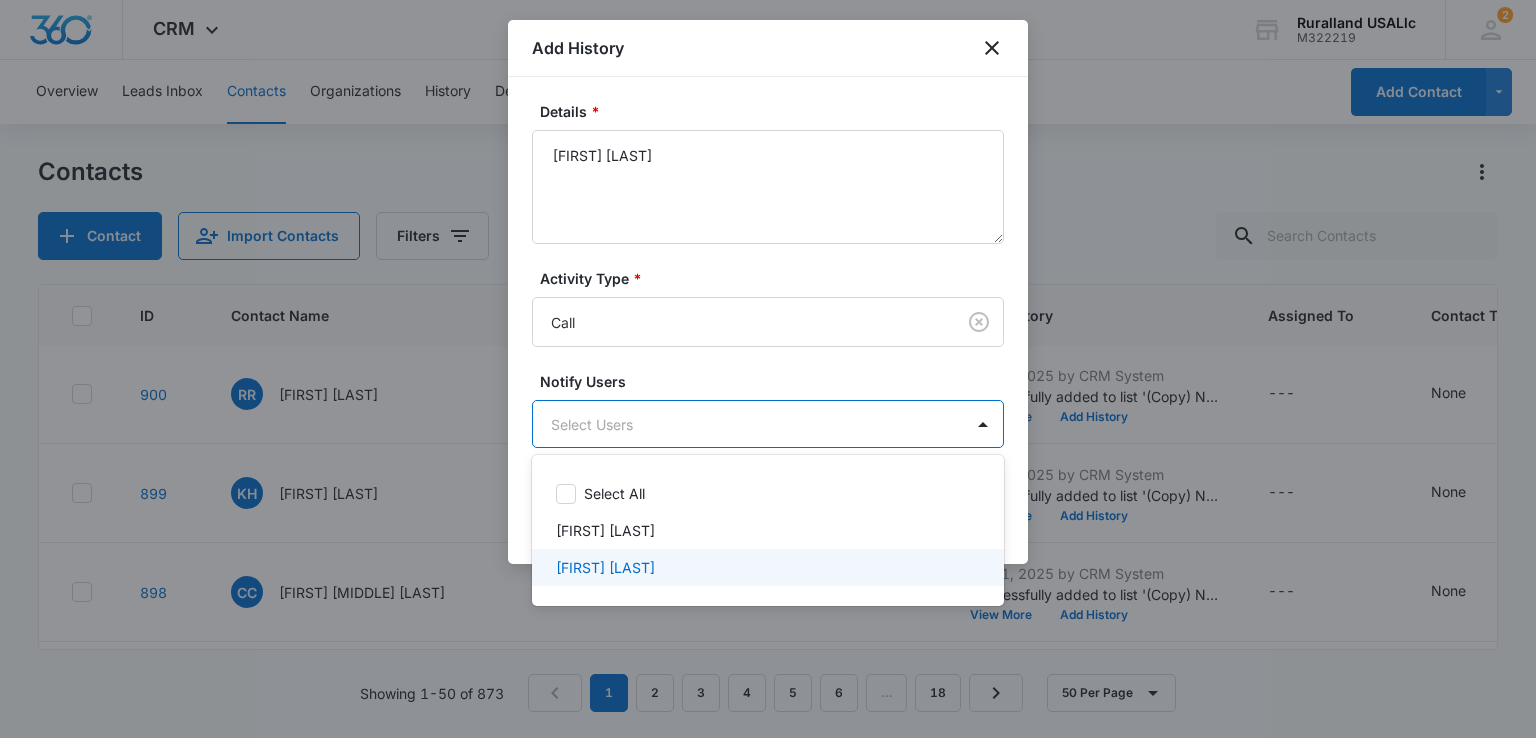 click on "[FIRST] [LAST]" at bounding box center [766, 567] 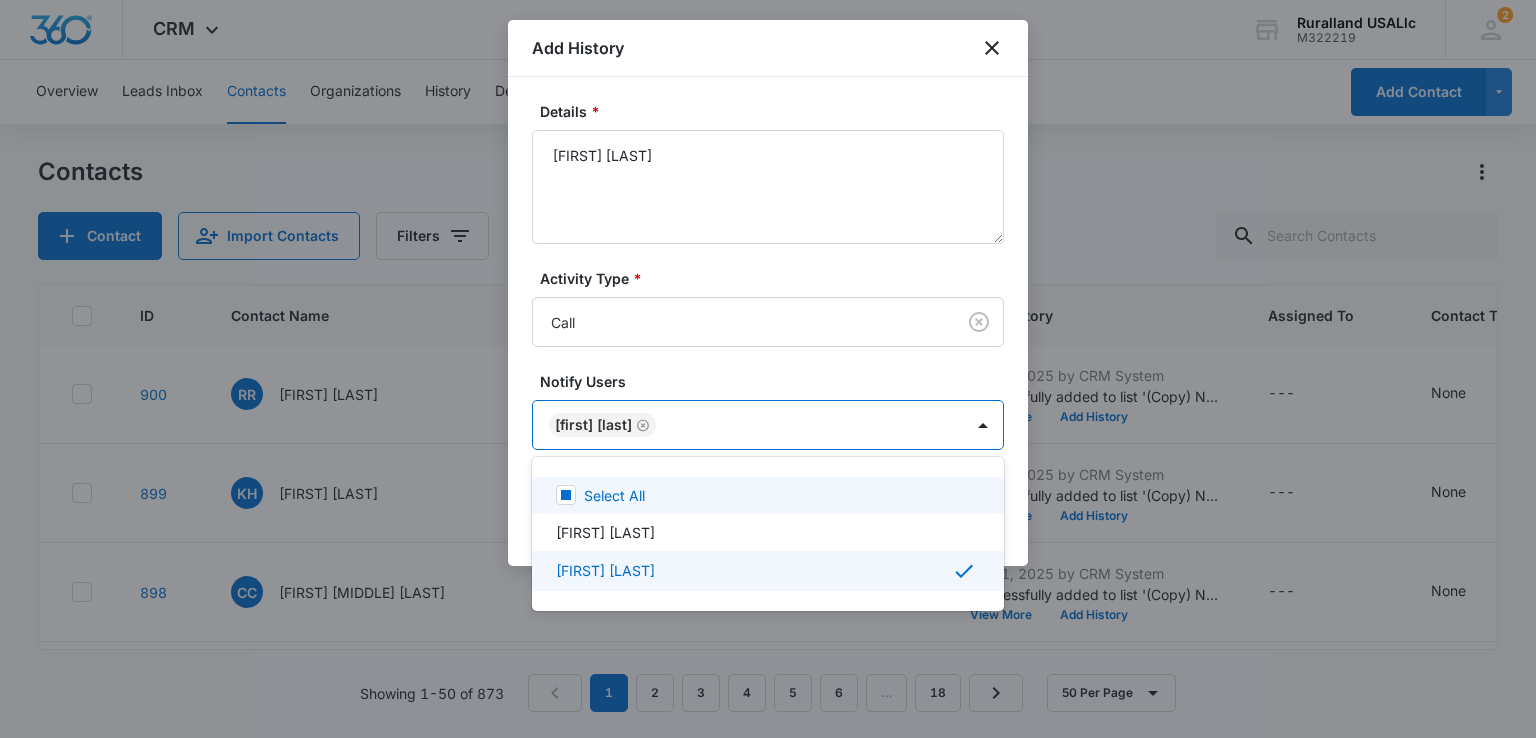 click at bounding box center (768, 369) 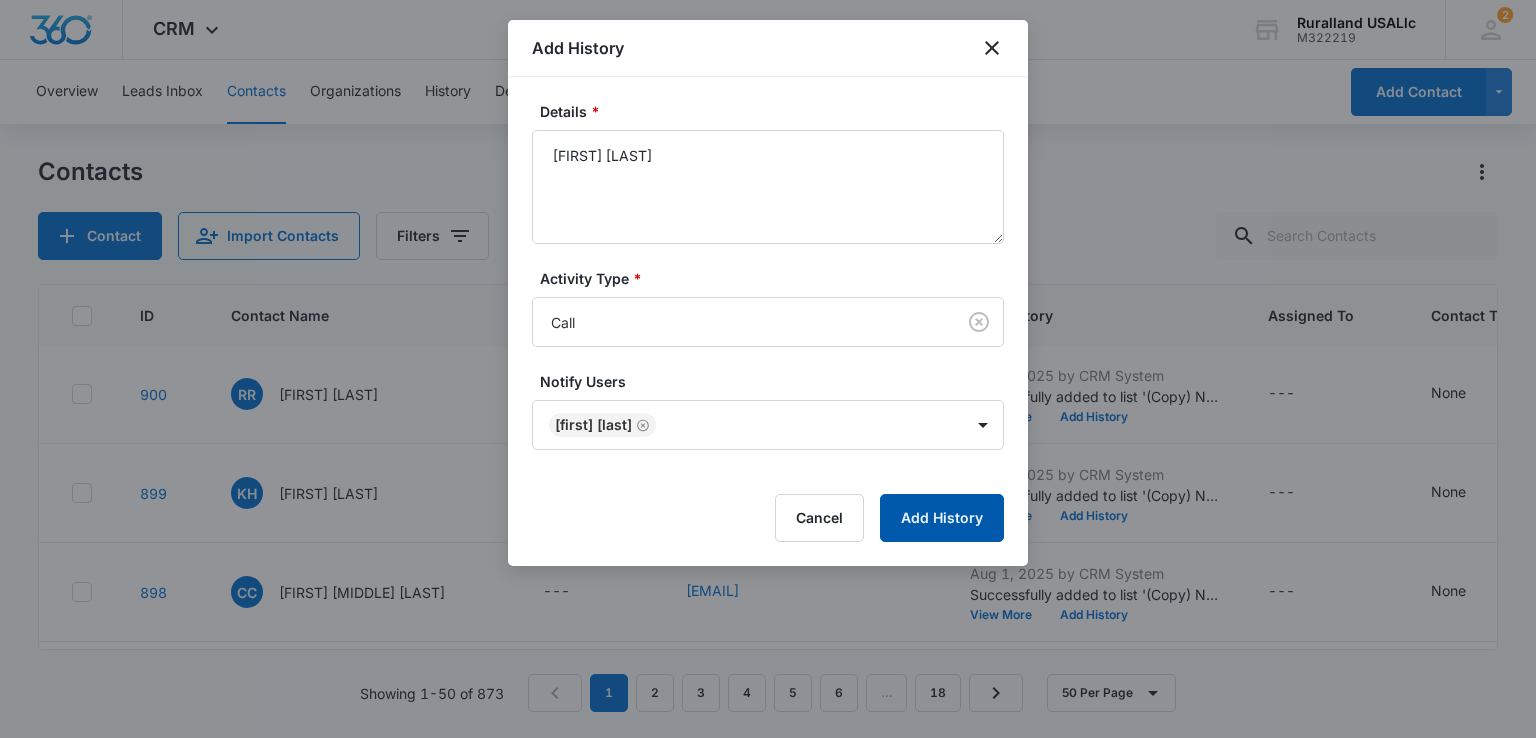 click on "Add History" at bounding box center (942, 518) 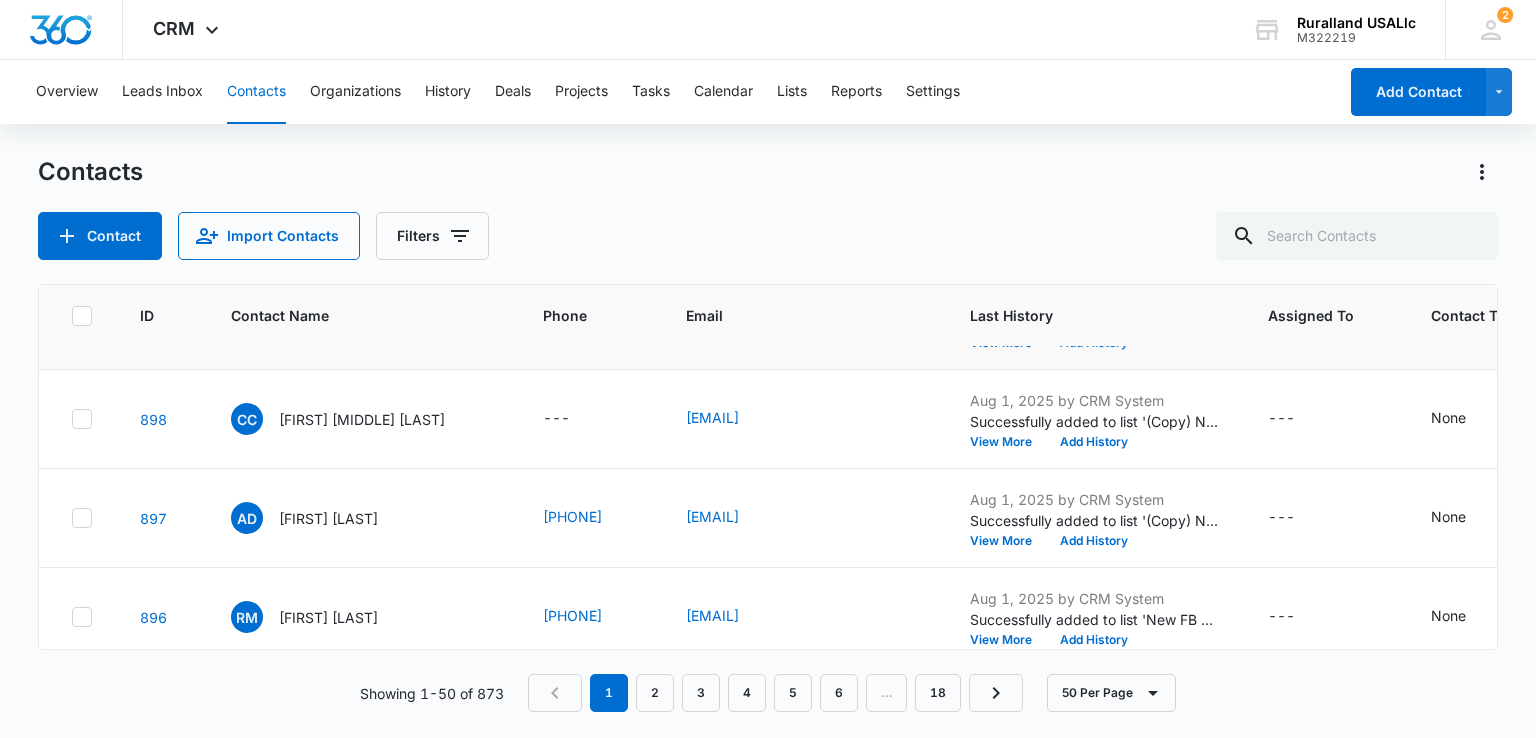 scroll, scrollTop: 400, scrollLeft: 0, axis: vertical 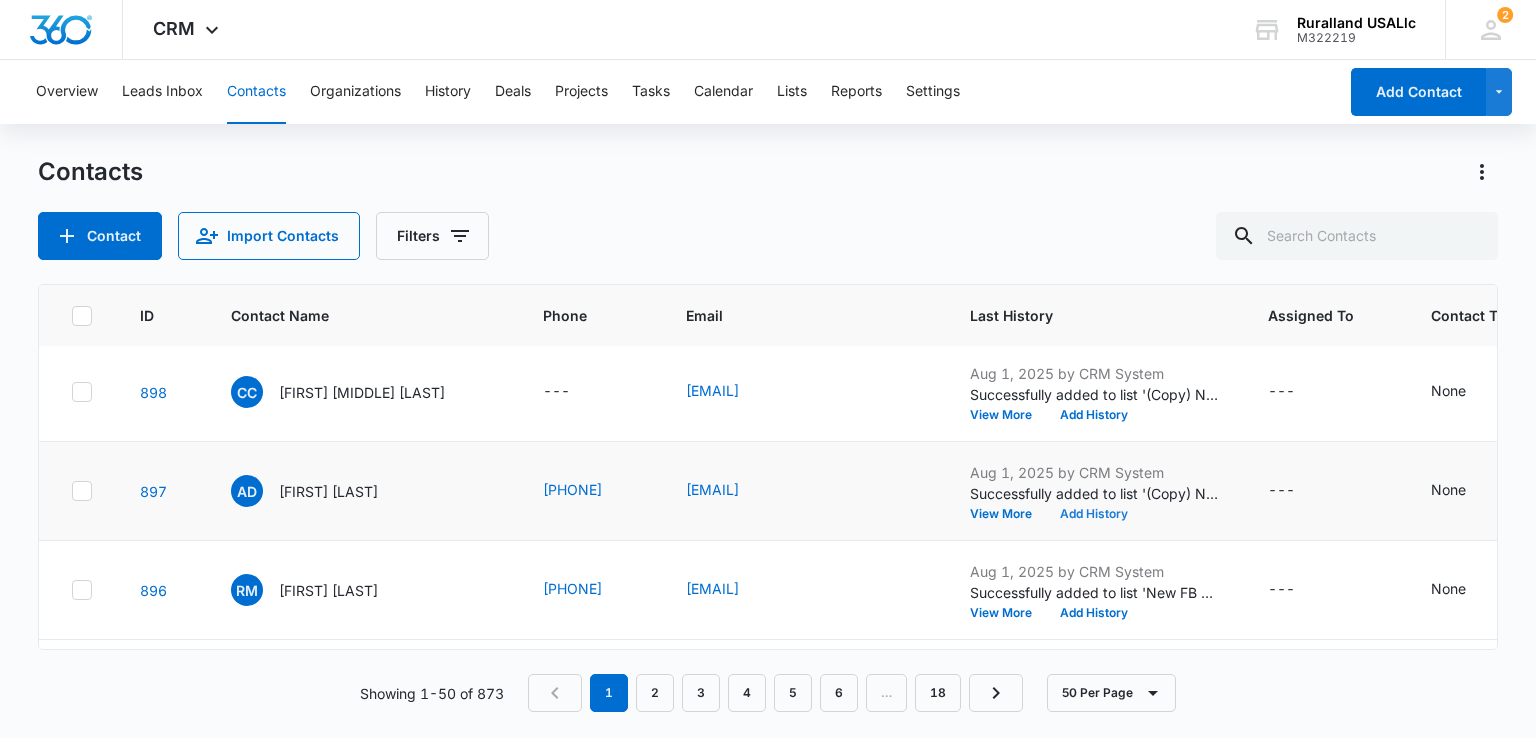 click on "Add History" at bounding box center [1094, 514] 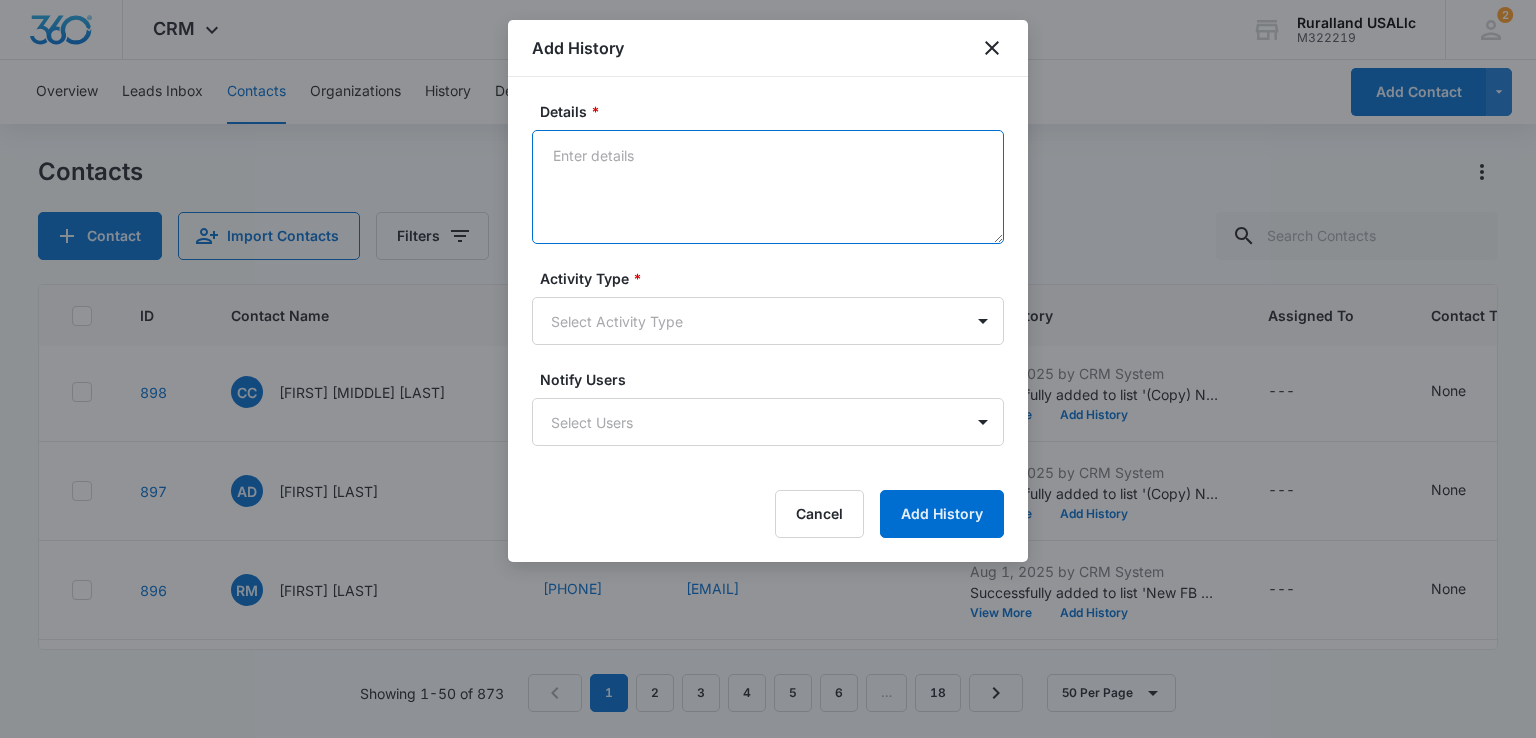 click on "Details *" at bounding box center (768, 187) 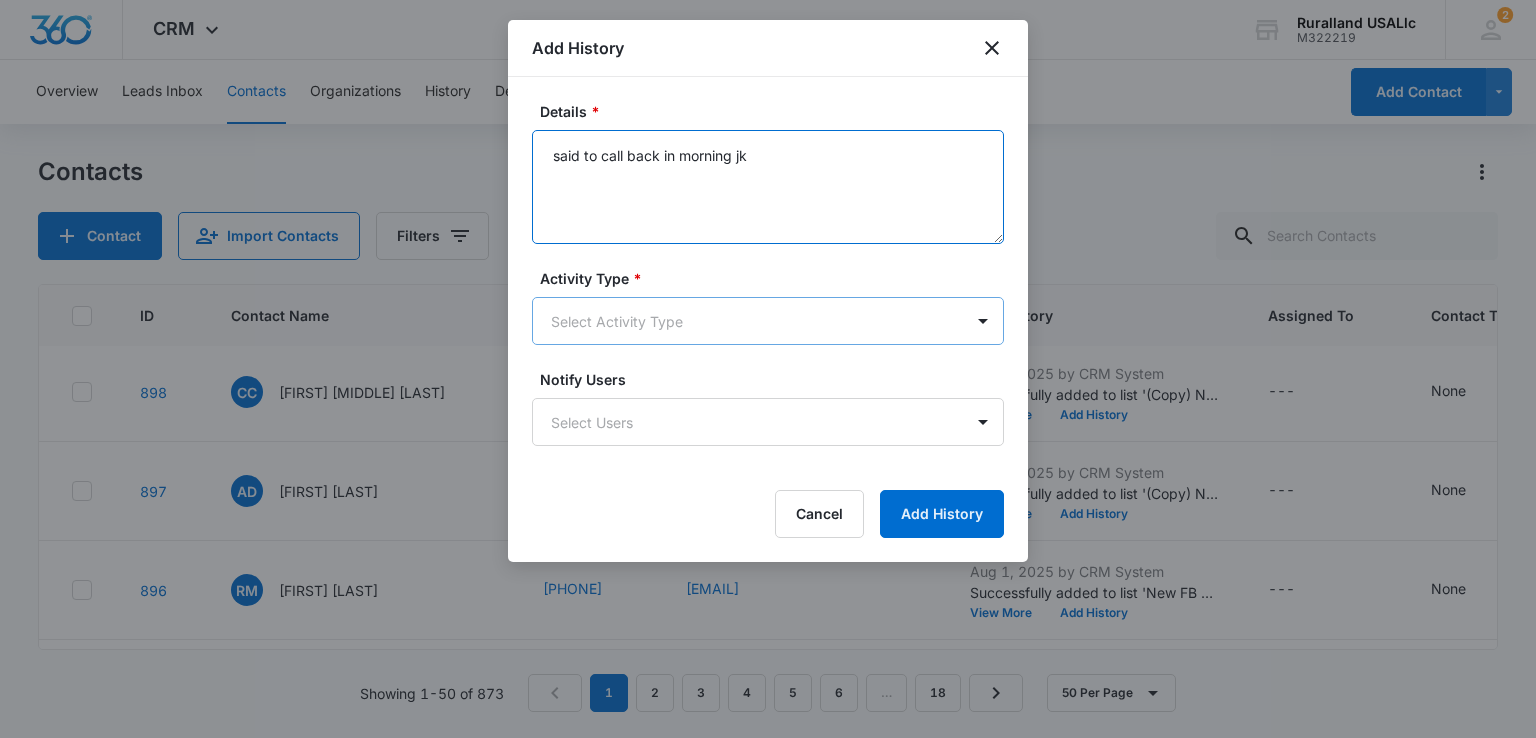 type on "said to call back in morning jk" 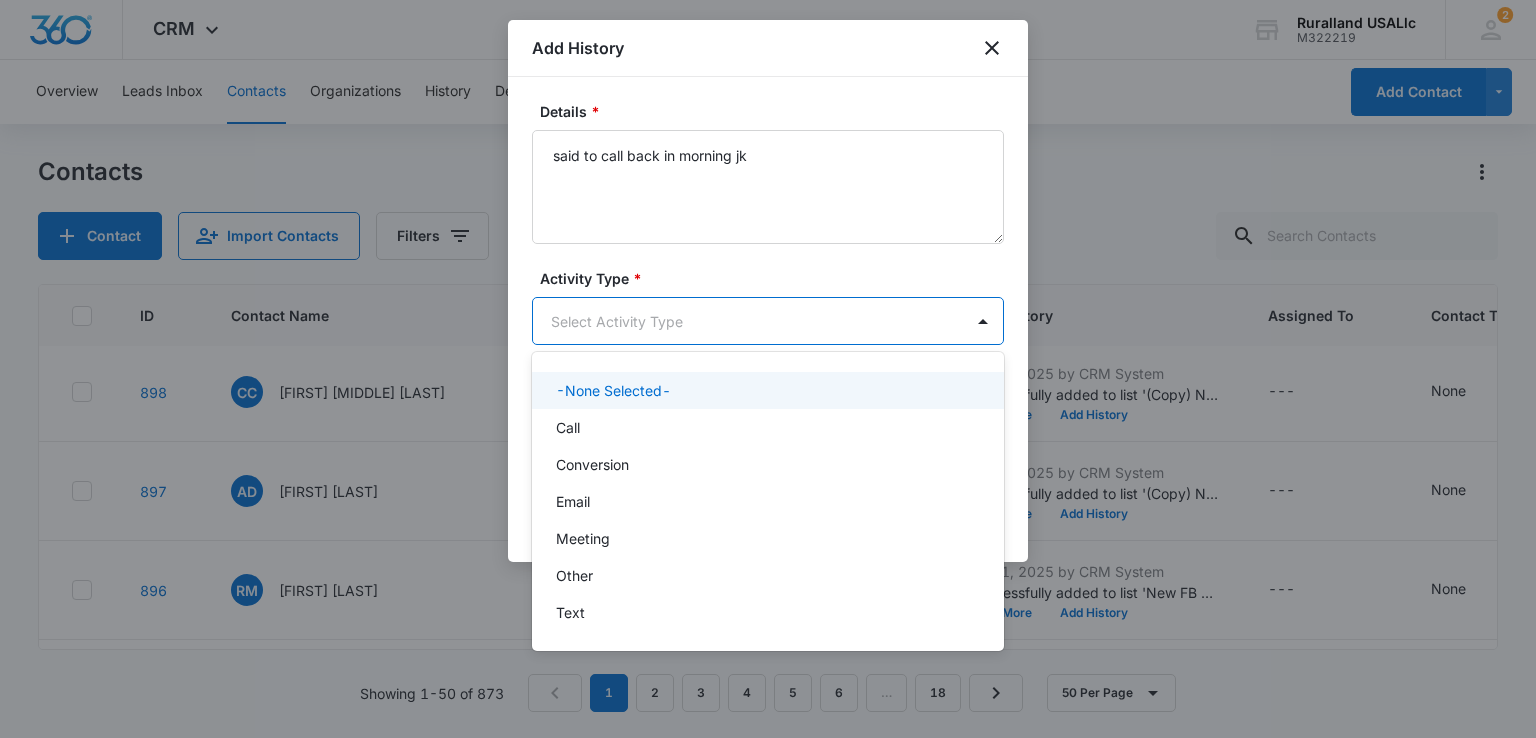 click on "CRM Apps Reputation Forms CRM Email Social Payments POS Content Ads Intelligence Files Brand Settings Ruralland USALlc M322219 Your Accounts View All 2 JR [FIRST] [LAST] [EMAIL] My Profile 2 Notifications Support Logout Terms & Conditions   •   Privacy Policy Overview Leads Inbox Contacts Organizations History Deals Projects Tasks Calendar Lists Reports Settings Add Contact Contacts Contact Import Contacts Filters ID Contact Name Phone Email Last History Assigned To Contact Type Contact Status Organization Address 902 JC [FIRST] [LAST] --- [EMAIL] Aug 2, 2025 by CRM System Successfully added to list 'New FB Lead - M360 Notification'. View More Add History --- None None --- --- 901 MZ [FIRST] [LAST] ([PHONE]) [EMAIL] Aug 6, 2025 by [FIRST] [LAST] called and lm jk View More Add History --- None None --- --- 900 RR [FIRST] [LAST] --- [EMAIL] Aug 1, 2025 by CRM System View More Add History --- None None --- --- 899 KH --- None" at bounding box center [768, 369] 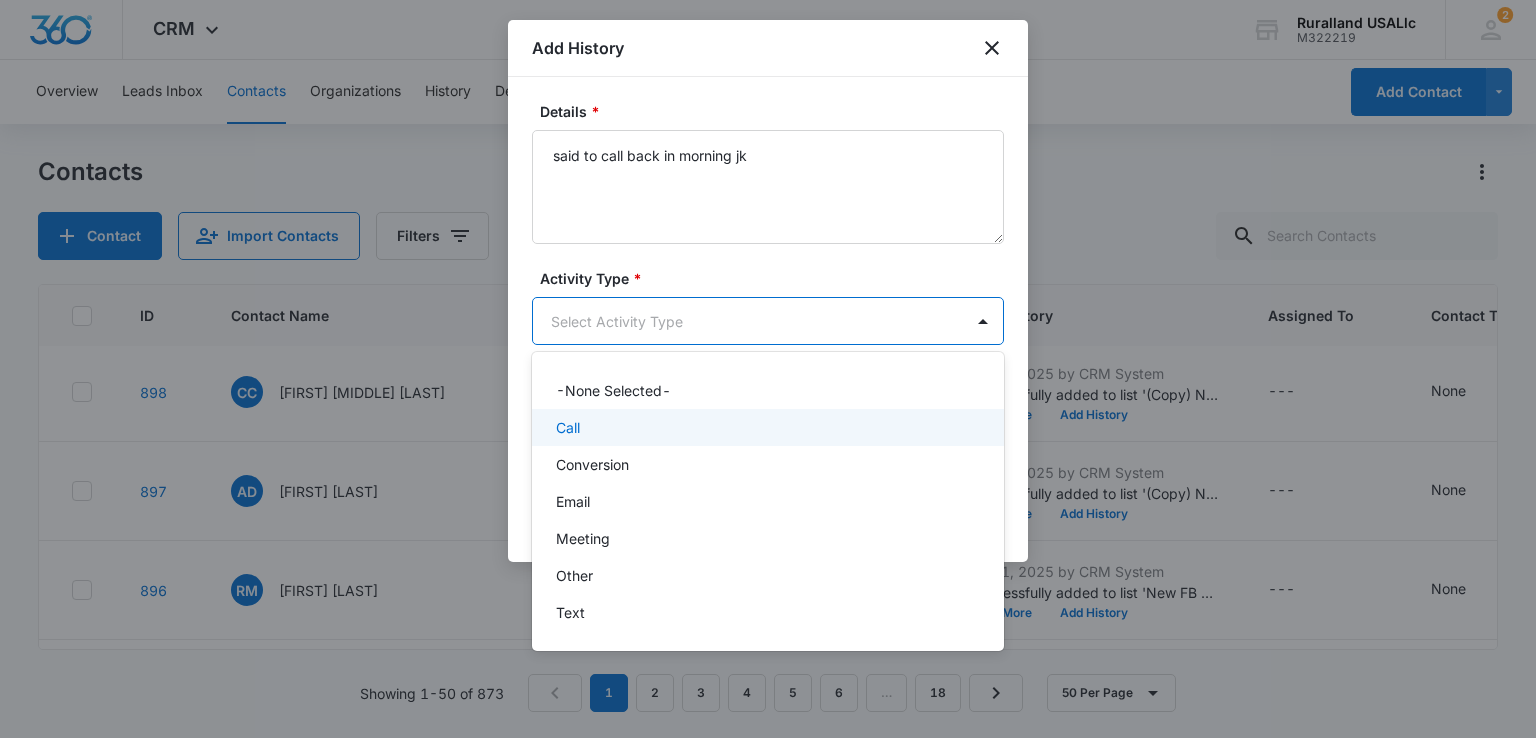 click on "Call" at bounding box center [766, 427] 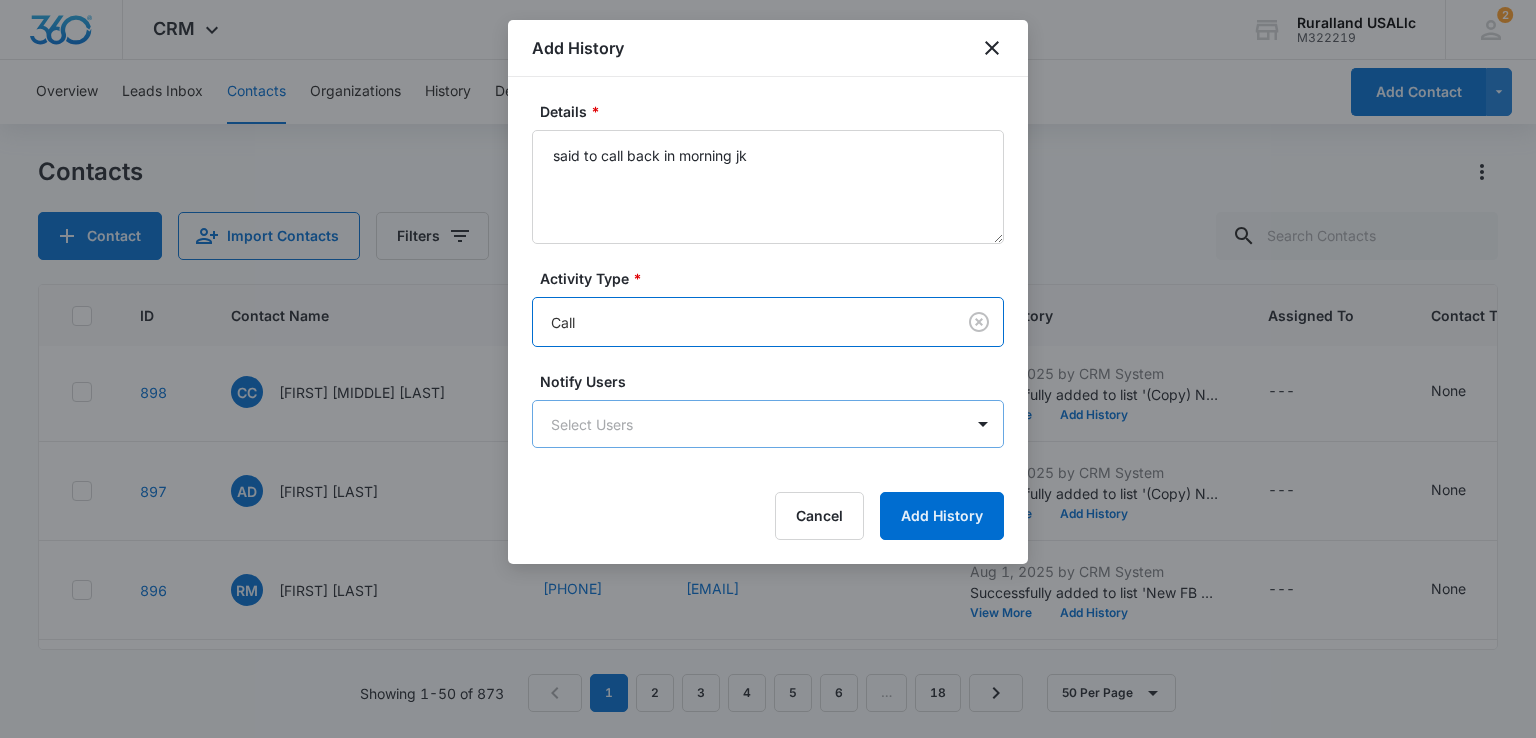 click on "CRM Apps Reputation Forms CRM Email Social Payments POS Content Ads Intelligence Files Brand Settings Ruralland USALlc M322219 Your Accounts View All 2 JR [FIRST] [LAST] [EMAIL] My Profile 2 Notifications Support Logout Terms & Conditions   •   Privacy Policy Overview Leads Inbox Contacts Organizations History Deals Projects Tasks Calendar Lists Reports Settings Add Contact Contacts Contact Import Contacts Filters ID Contact Name Phone Email Last History Assigned To Contact Type Contact Status Organization Address 902 JC [FIRST] [LAST] --- [EMAIL] Aug 2, 2025 by CRM System Successfully added to list 'New FB Lead - M360 Notification'. View More Add History --- None None --- --- 901 MZ [FIRST] [LAST] ([PHONE]) [EMAIL] Aug 6, 2025 by [FIRST] [LAST] called and lm jk View More Add History --- None None --- --- 900 RR [FIRST] [LAST] --- [EMAIL] Aug 1, 2025 by CRM System View More Add History --- None None --- --- 899 KH --- None" at bounding box center (768, 369) 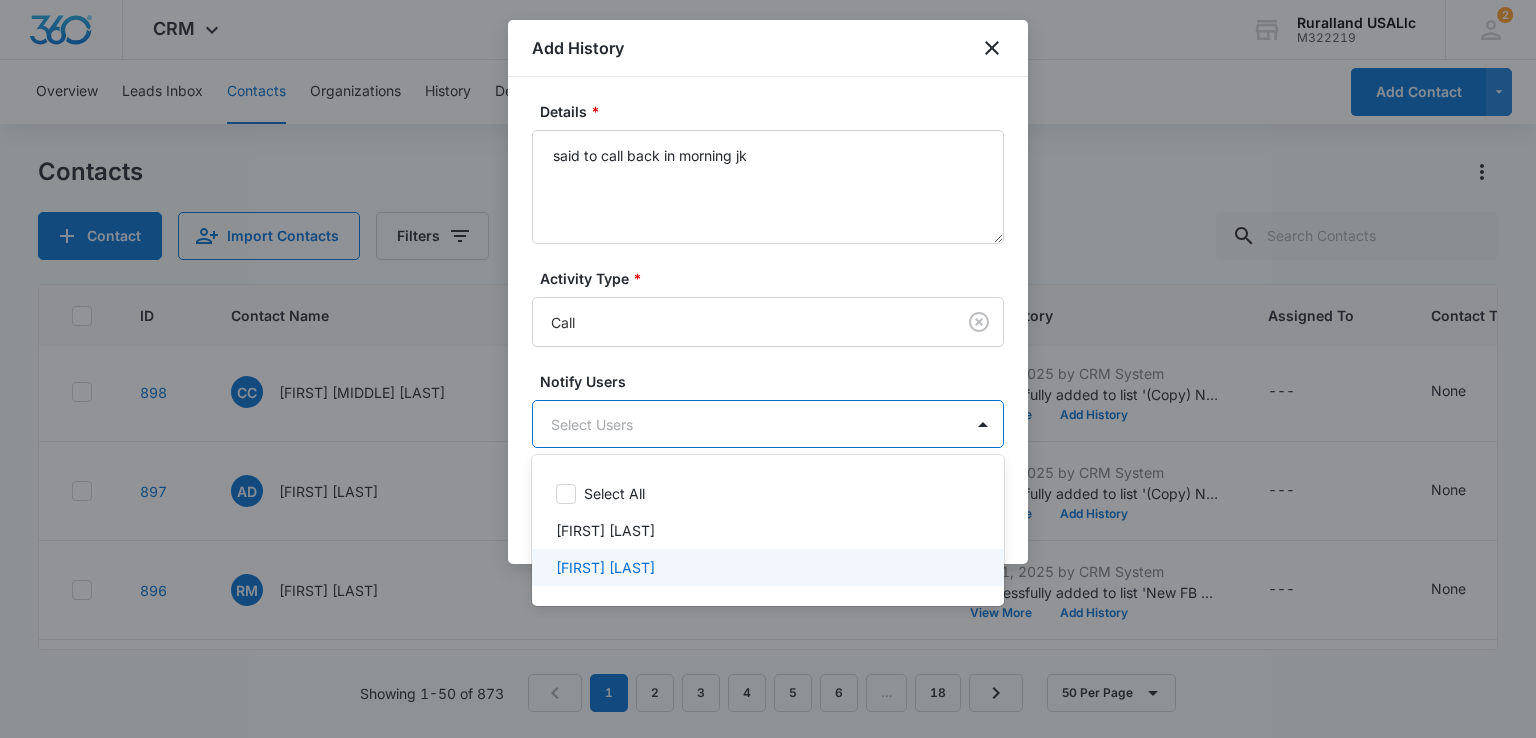 click on "[FIRST] [LAST]" at bounding box center (766, 567) 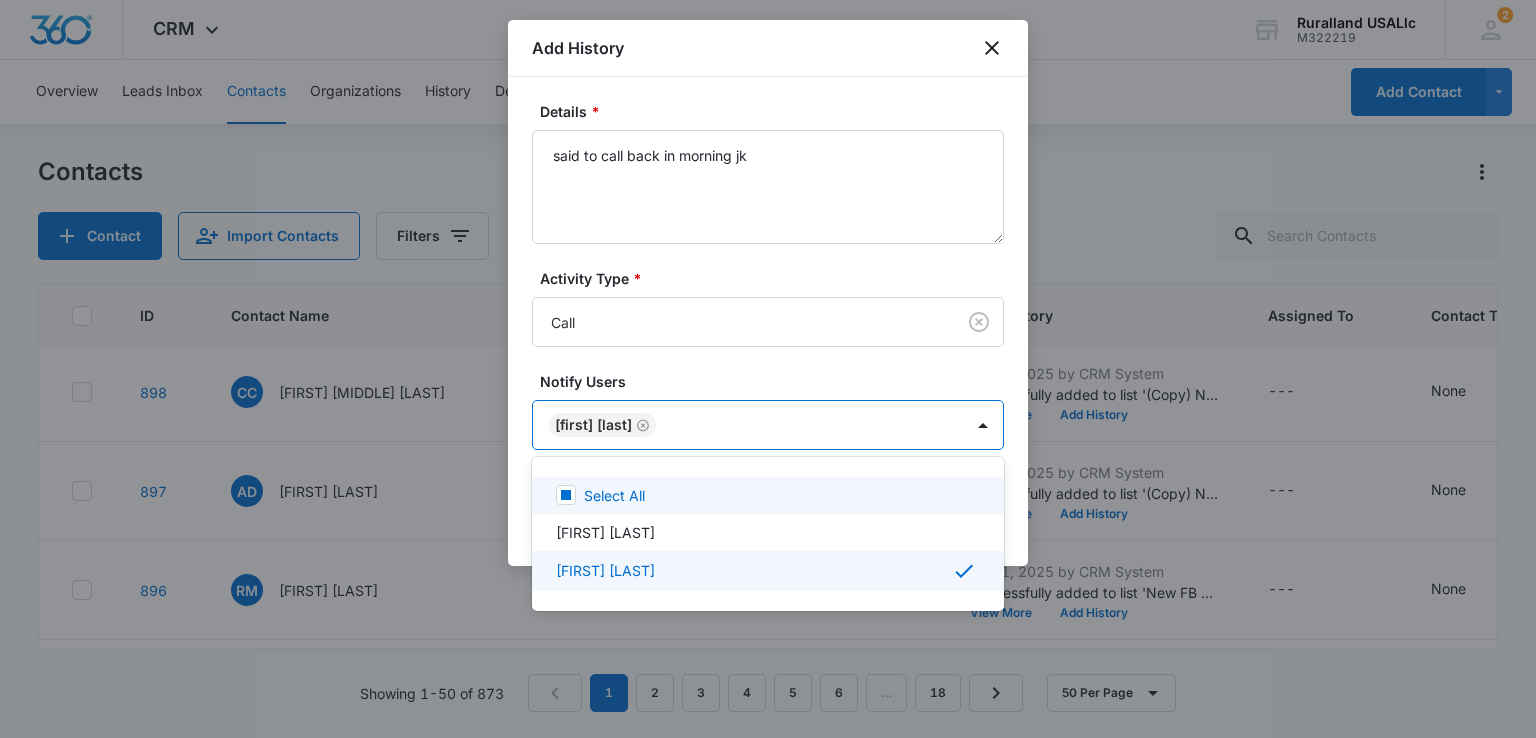 click at bounding box center [768, 369] 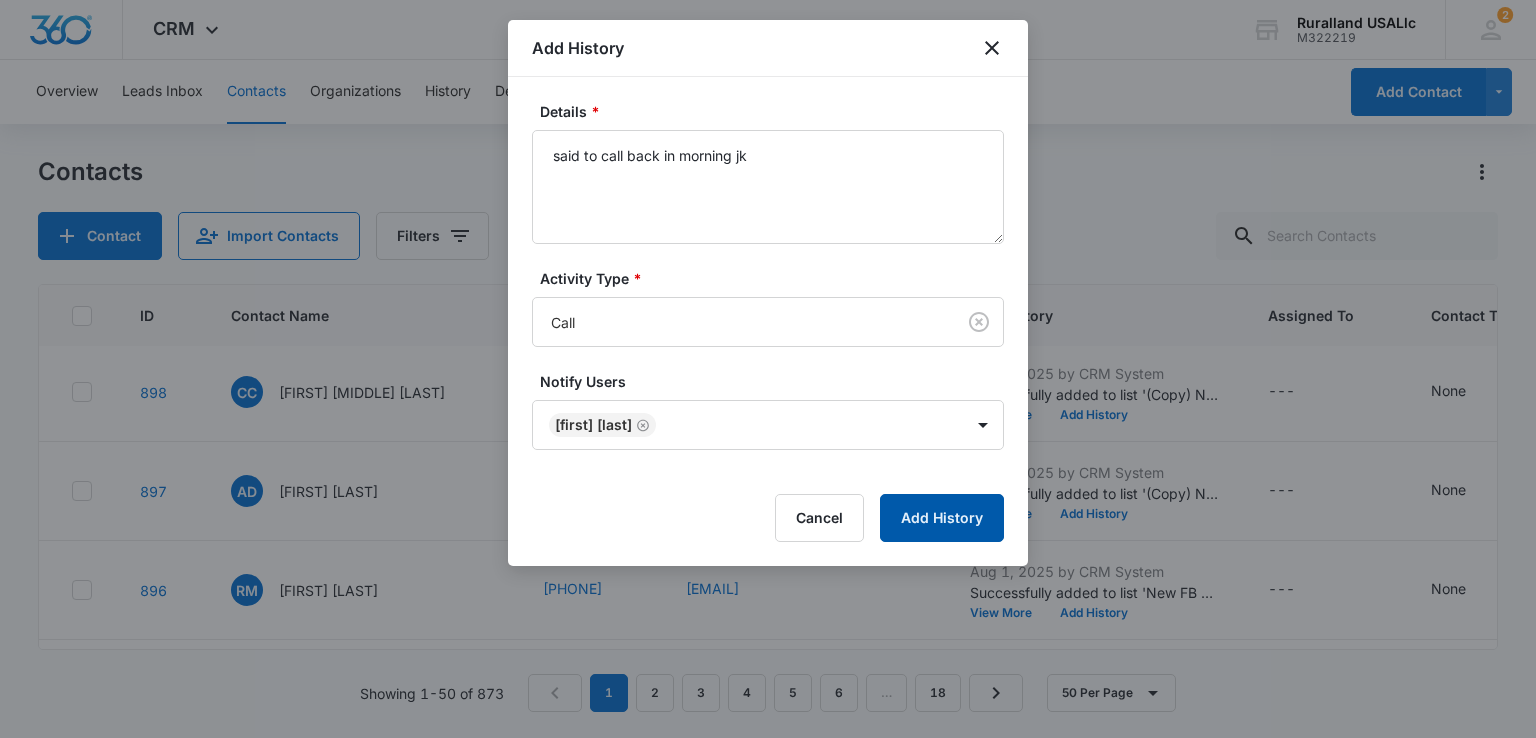 drag, startPoint x: 941, startPoint y: 515, endPoint x: 550, endPoint y: 557, distance: 393.2493 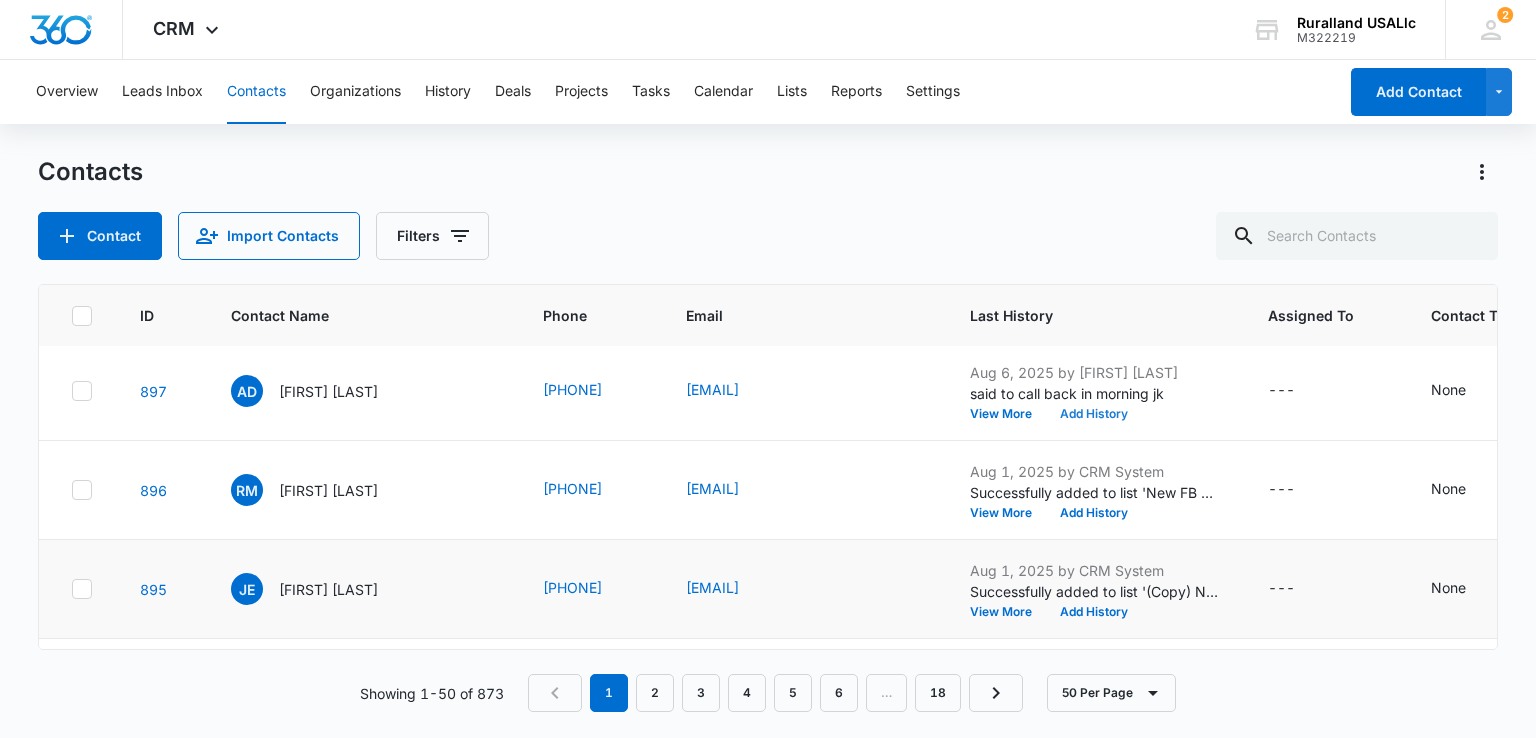 scroll, scrollTop: 600, scrollLeft: 0, axis: vertical 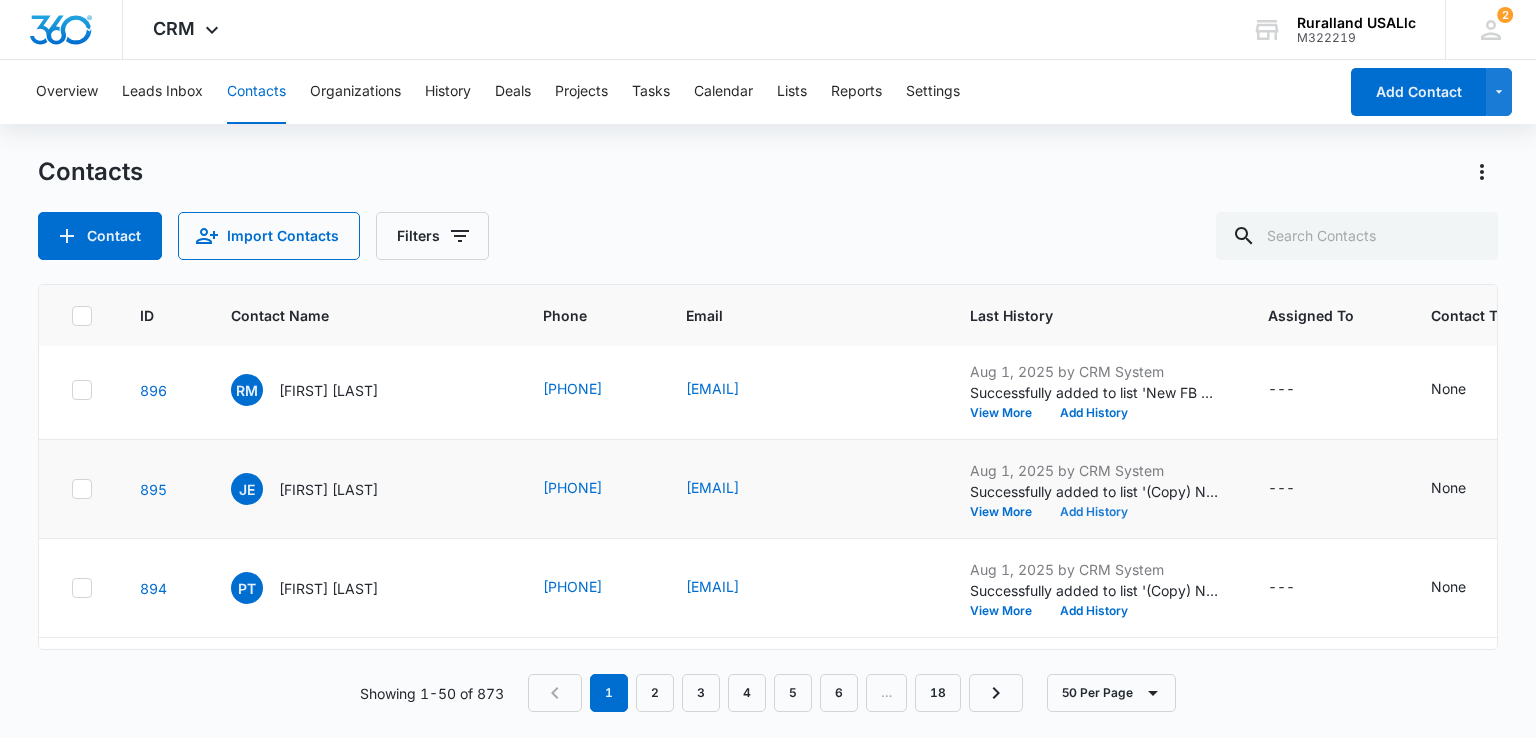 click on "Add History" at bounding box center (1094, 512) 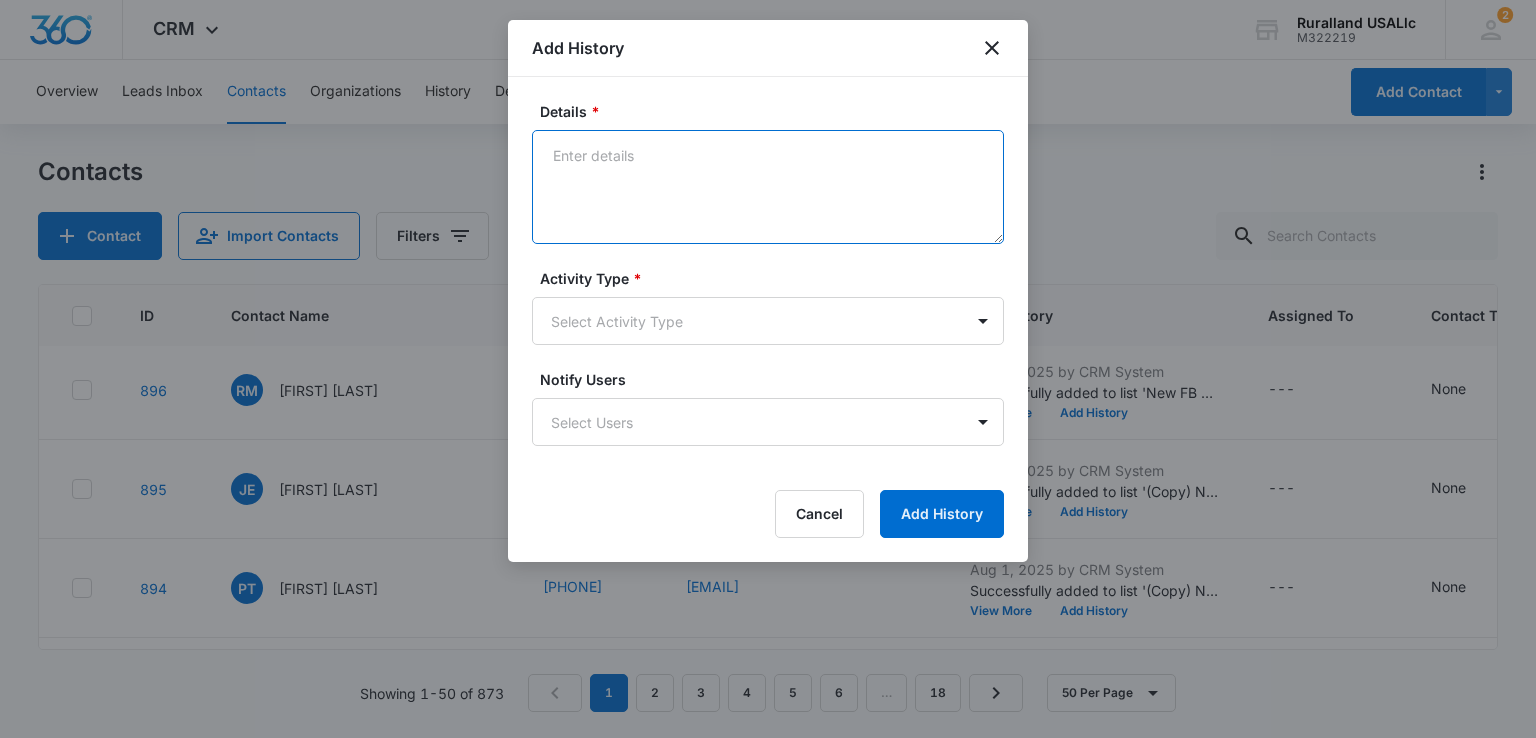 click on "Details *" at bounding box center (768, 187) 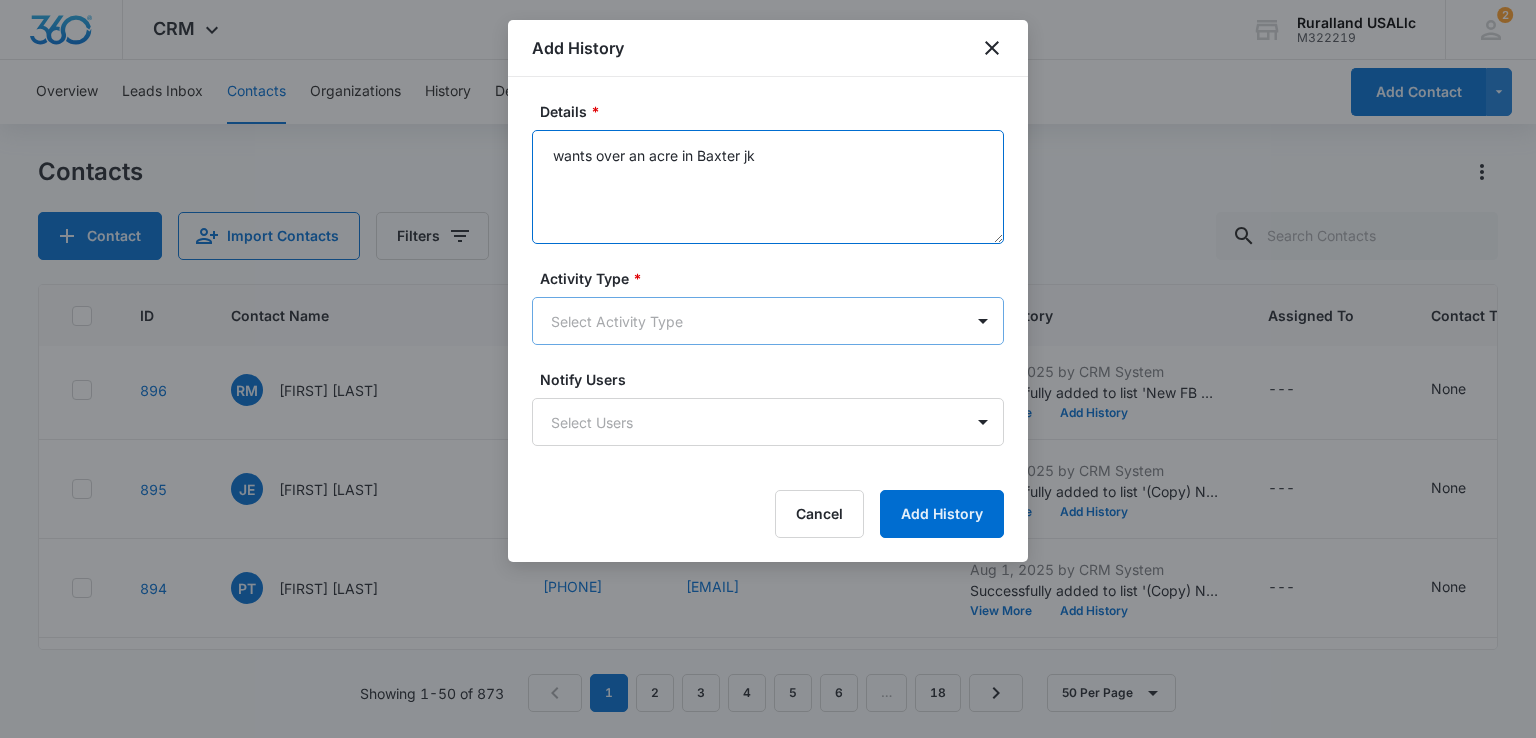 type on "wants over an acre in Baxter jk" 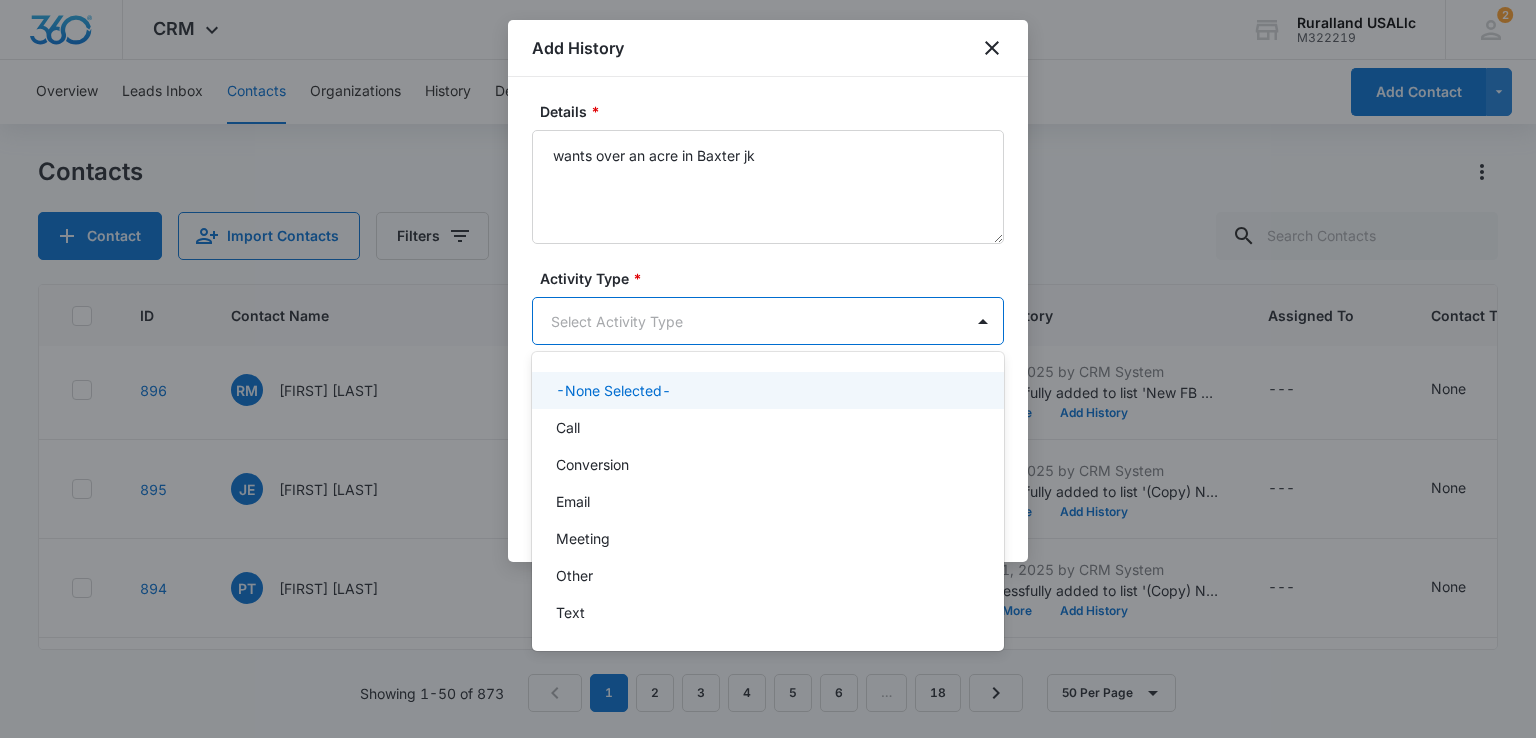 drag, startPoint x: 620, startPoint y: 338, endPoint x: 619, endPoint y: 328, distance: 10.049875 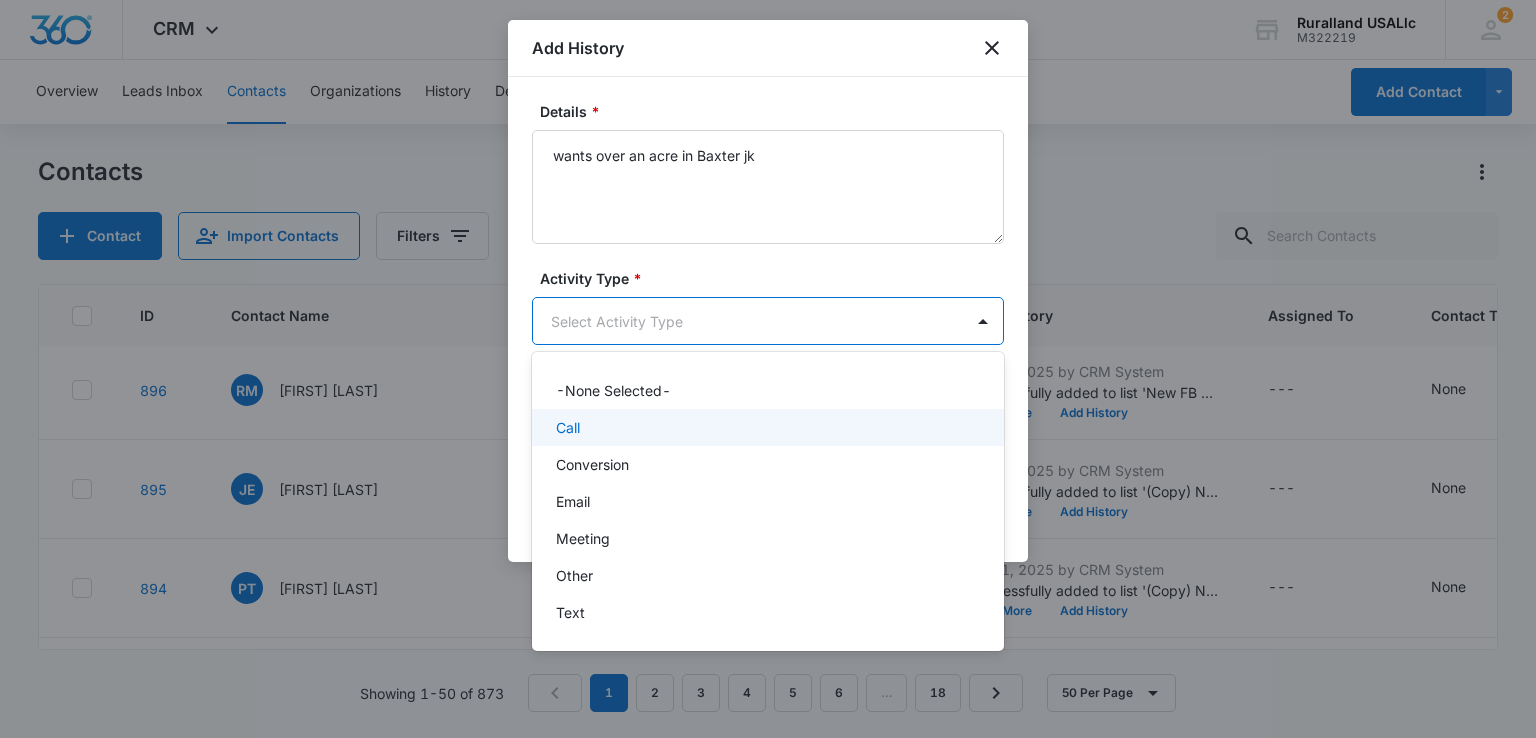 click on "Call" at bounding box center [766, 427] 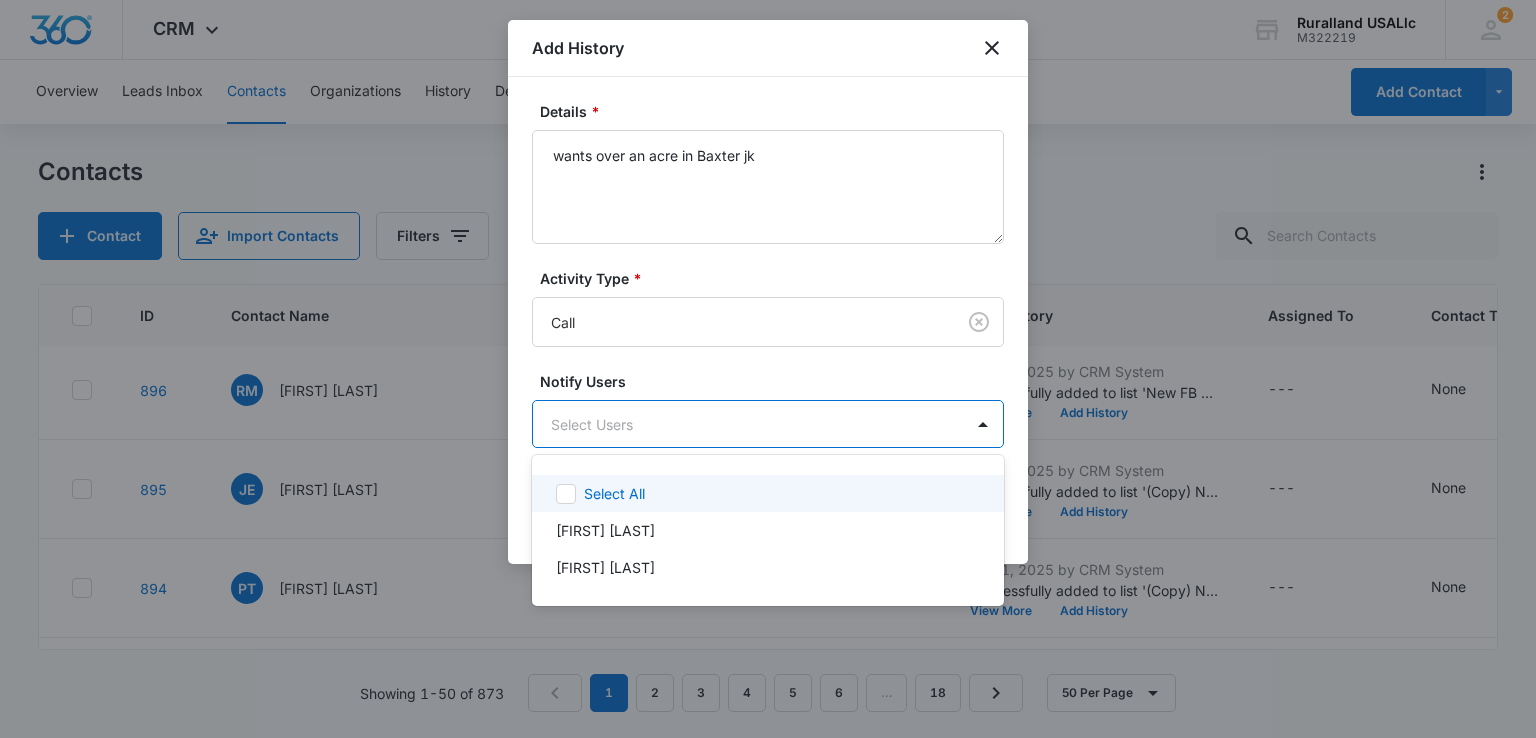 click on "CRM Apps Reputation Forms CRM Email Social Payments POS Content Ads Intelligence Files Brand Settings Ruralland USALlc M322219 Your Accounts View All 2 JR [FIRST] [LAST] [EMAIL] My Profile 2 Notifications Support Logout Terms & Conditions   •   Privacy Policy Overview Leads Inbox Contacts Organizations History Deals Projects Tasks Calendar Lists Reports Settings Add Contact Contacts Contact Import Contacts Filters ID Contact Name Phone Email Last History Assigned To Contact Type Contact Status Organization Address 902 JC [FIRST] [LAST] --- [EMAIL] Aug 2, 2025 by CRM System Successfully added to list 'New FB Lead - M360 Notification'. View More Add History --- None None --- --- 901 MZ [FIRST] [LAST] ([PHONE]) [EMAIL] Aug 6, 2025 by [FIRST] [LAST] called and lm jk View More Add History --- None None --- --- 900 RR [FIRST] [LAST] --- [EMAIL] Aug 1, 2025 by CRM System View More Add History --- None None --- --- 899 KH --- None" at bounding box center (768, 369) 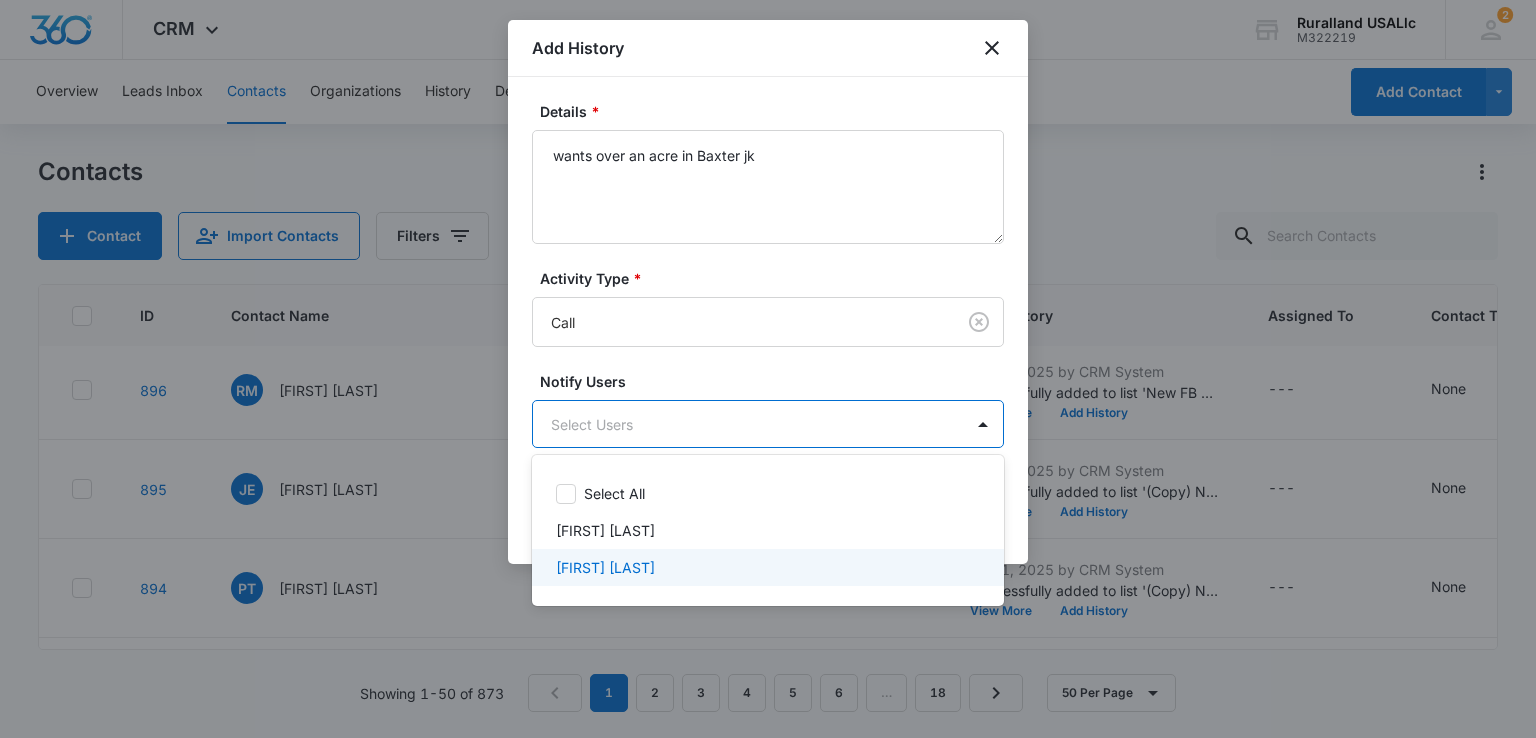 click on "[FIRST] [LAST]" at bounding box center (605, 567) 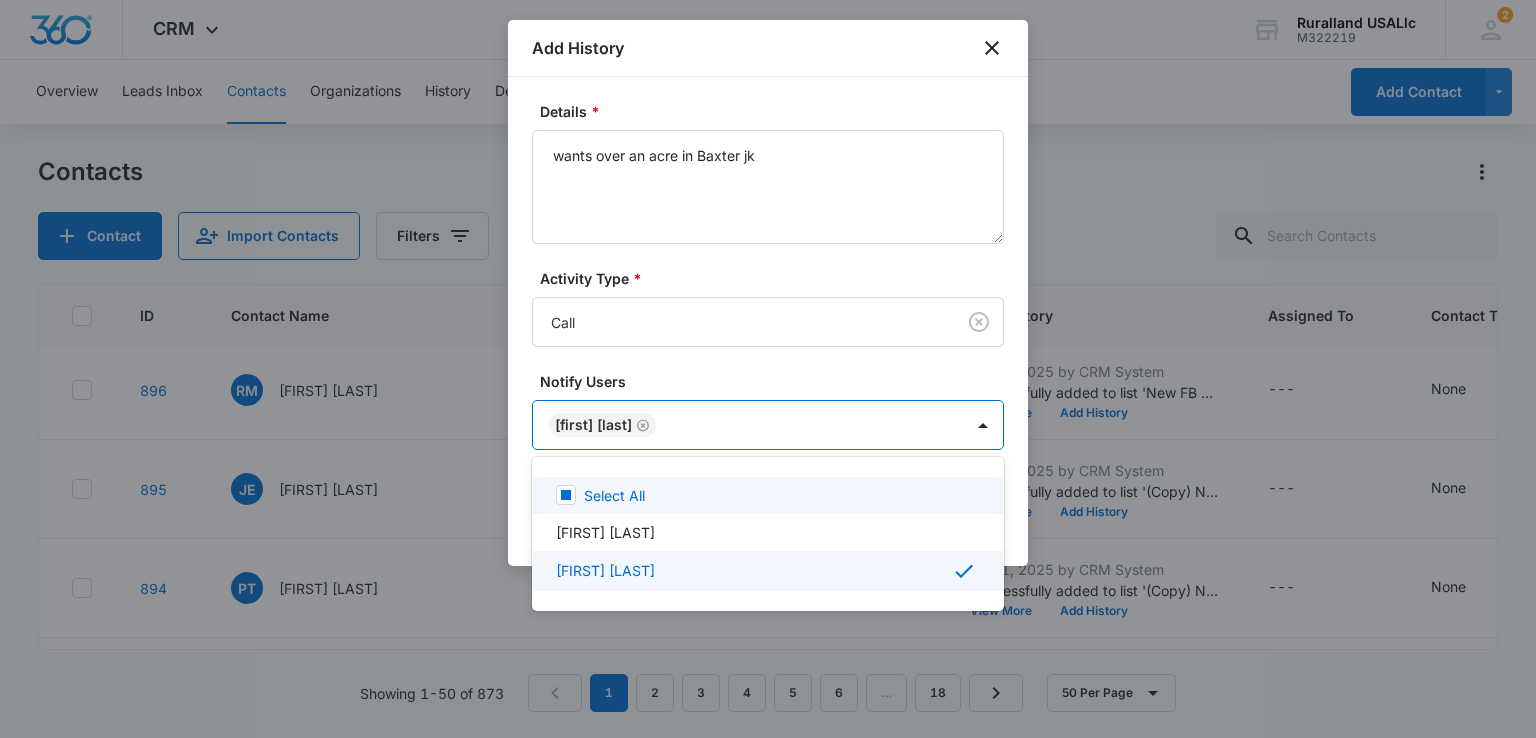 click at bounding box center [768, 369] 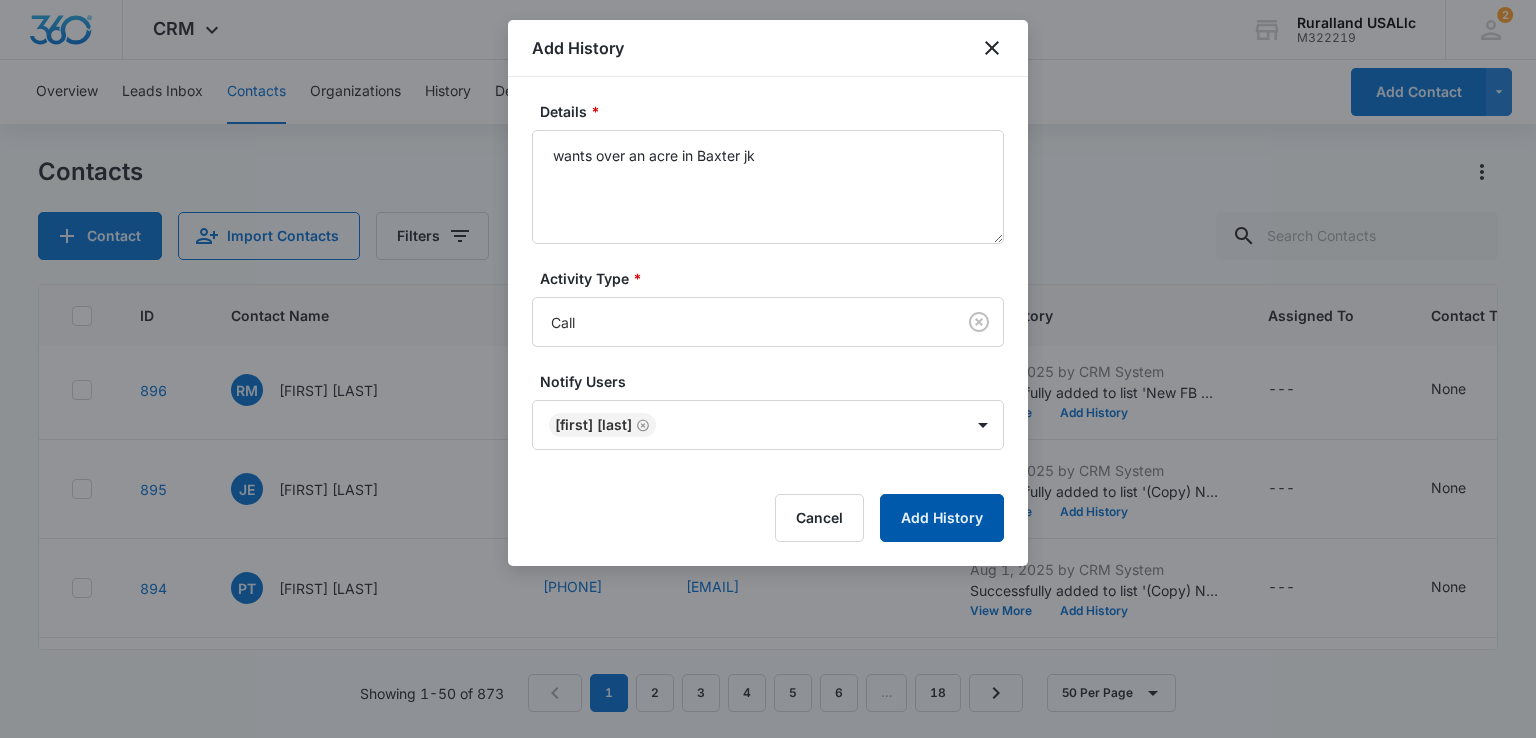 click on "Add History" at bounding box center [942, 518] 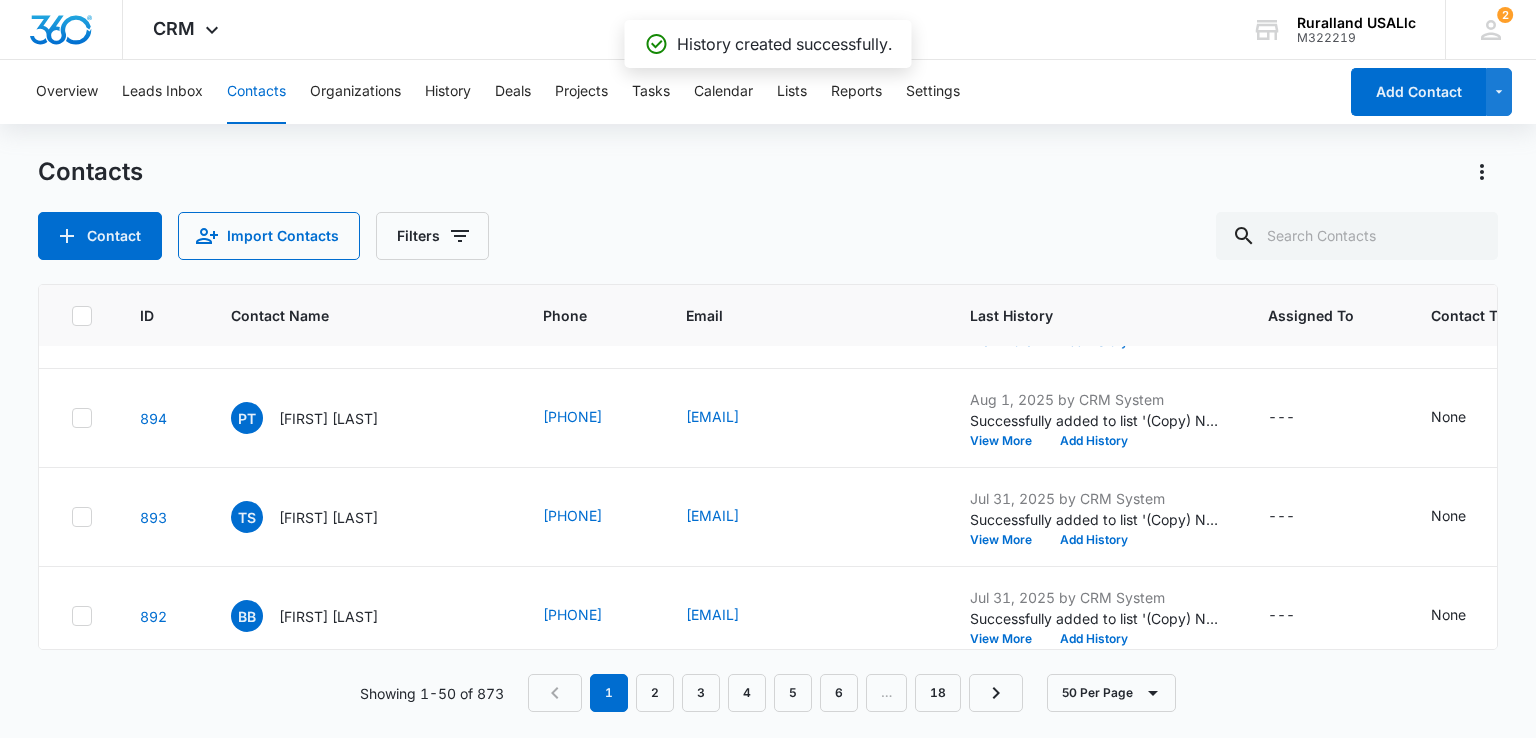 scroll, scrollTop: 800, scrollLeft: 0, axis: vertical 